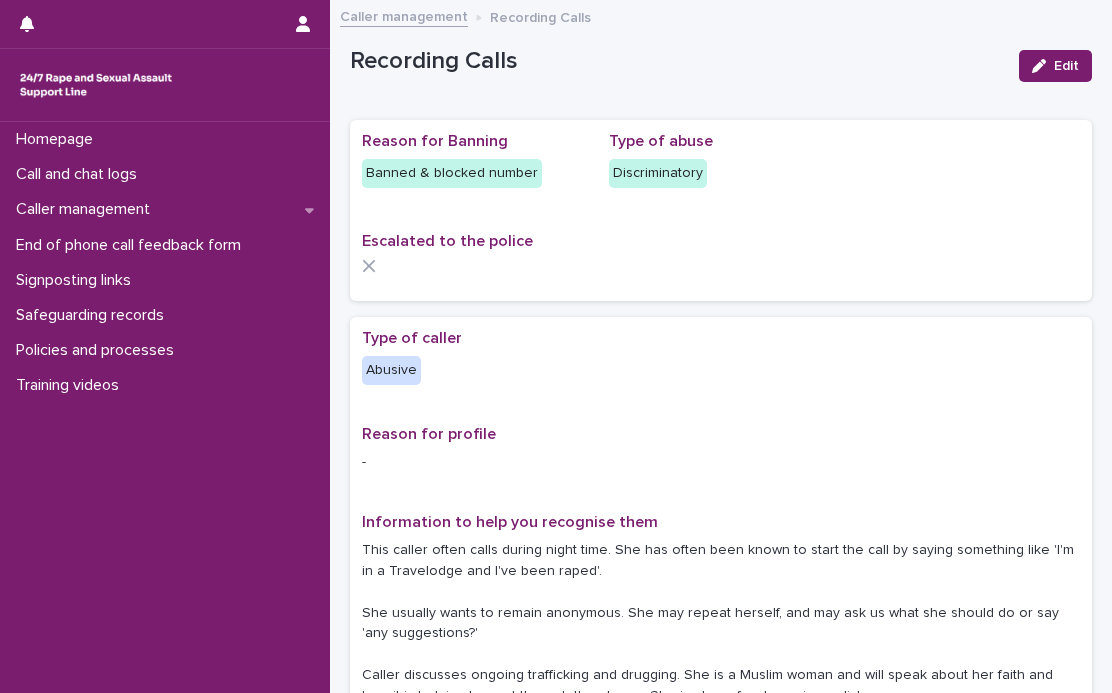 scroll, scrollTop: 0, scrollLeft: 0, axis: both 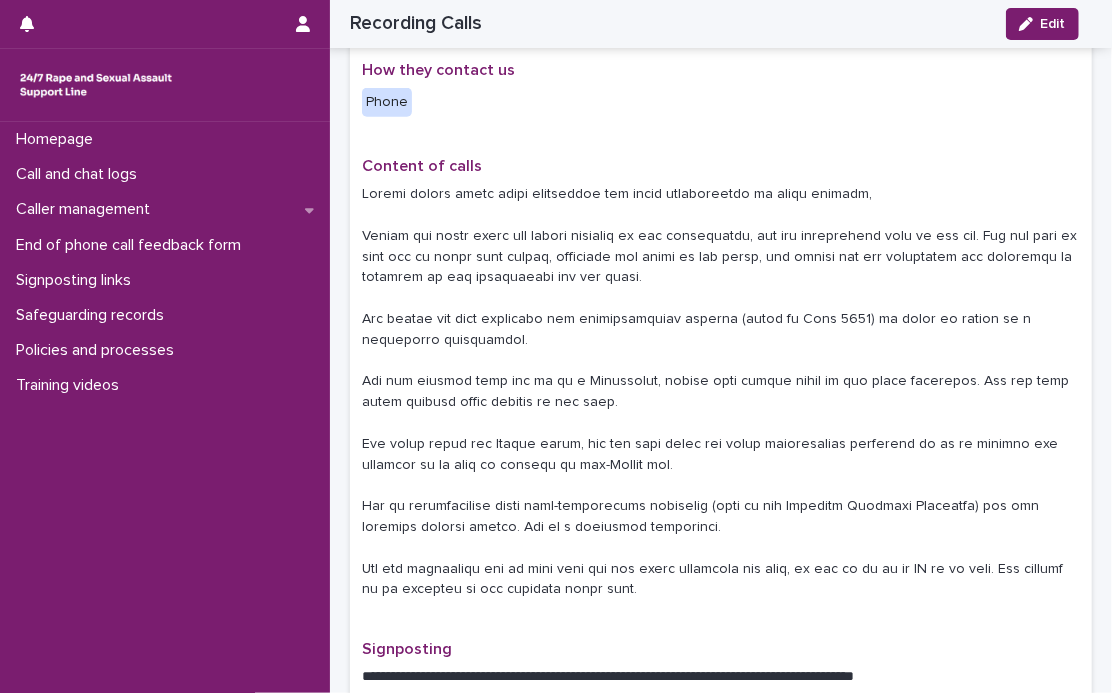 click at bounding box center [721, 392] 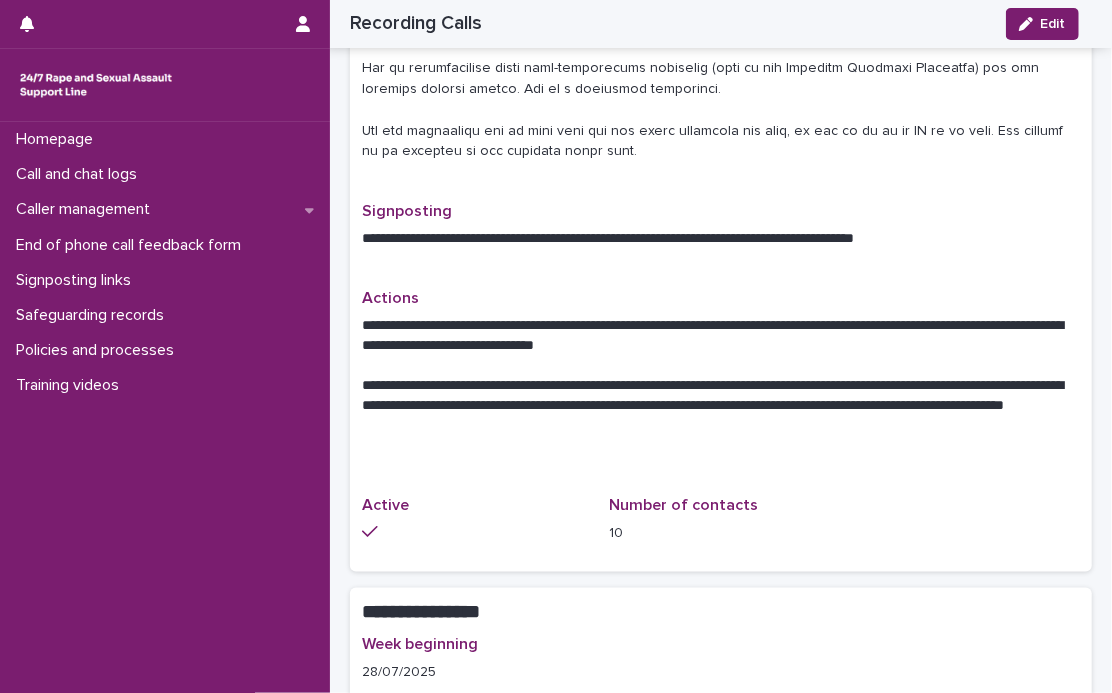 click at bounding box center [721, -46] 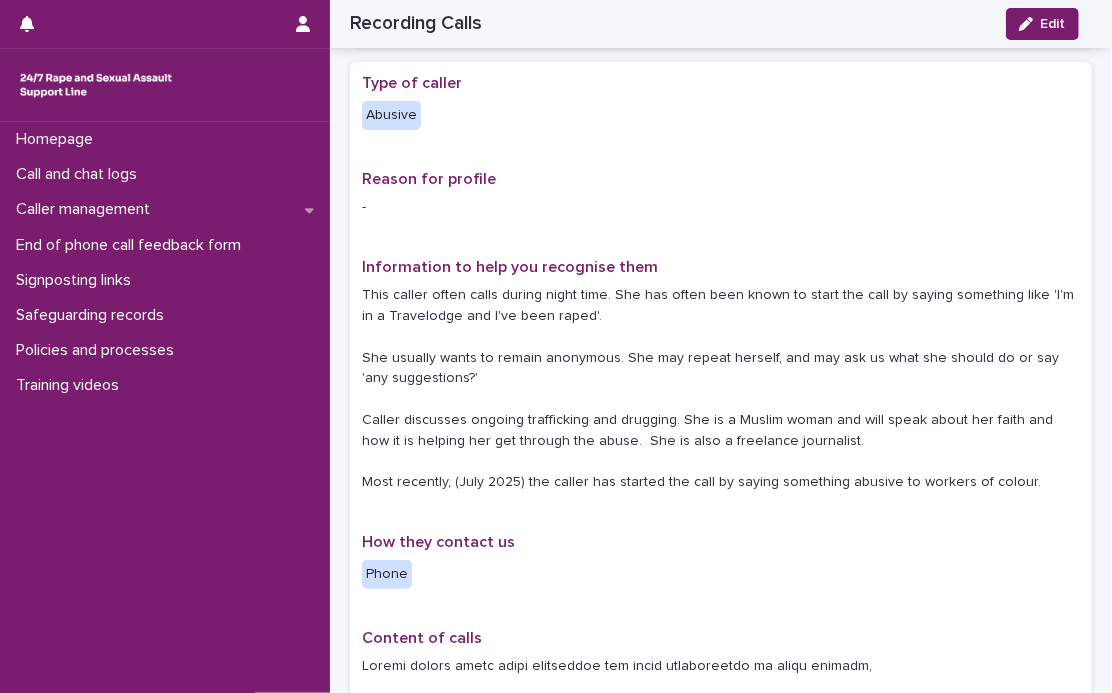 scroll, scrollTop: 165, scrollLeft: 0, axis: vertical 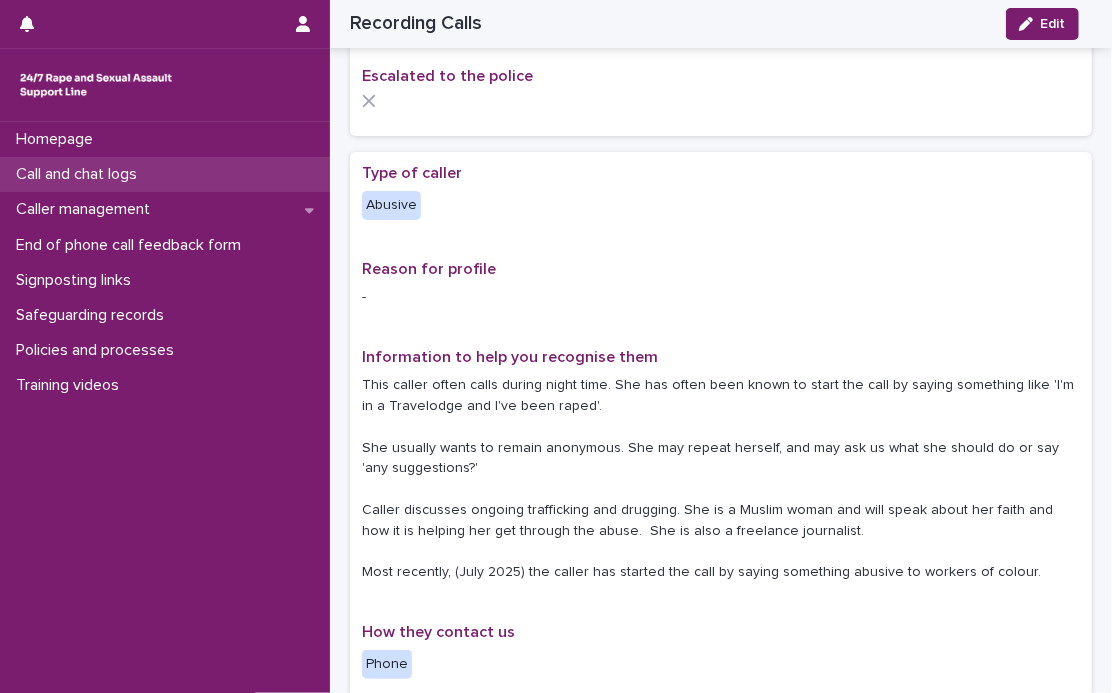 click on "Call and chat logs" at bounding box center [80, 174] 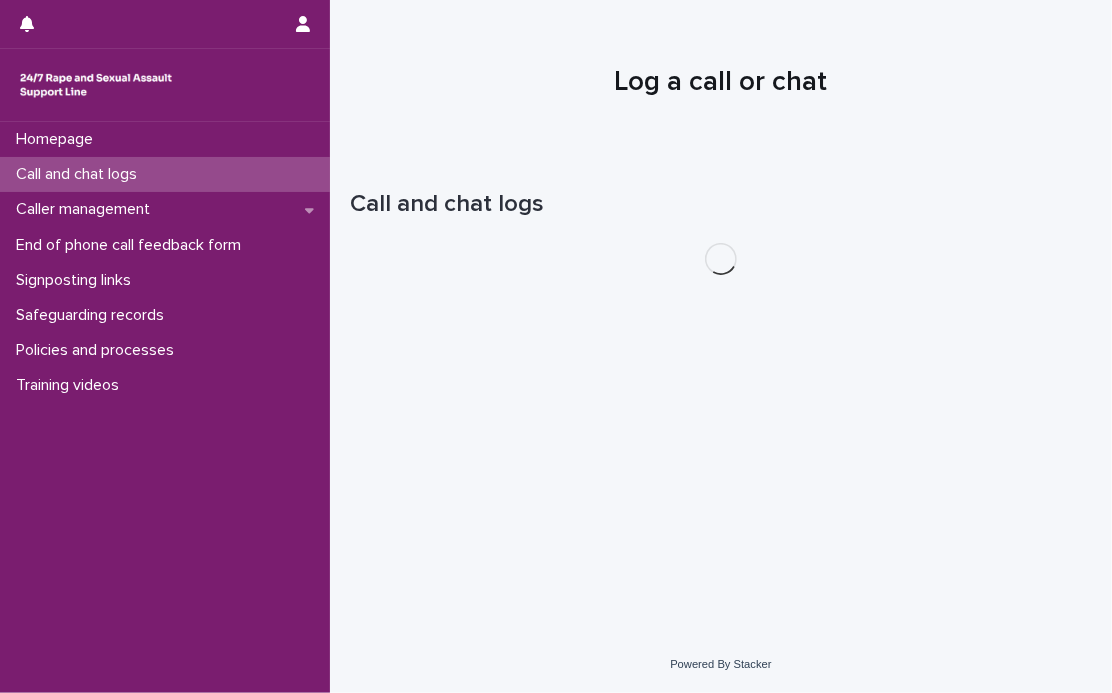 scroll, scrollTop: 0, scrollLeft: 0, axis: both 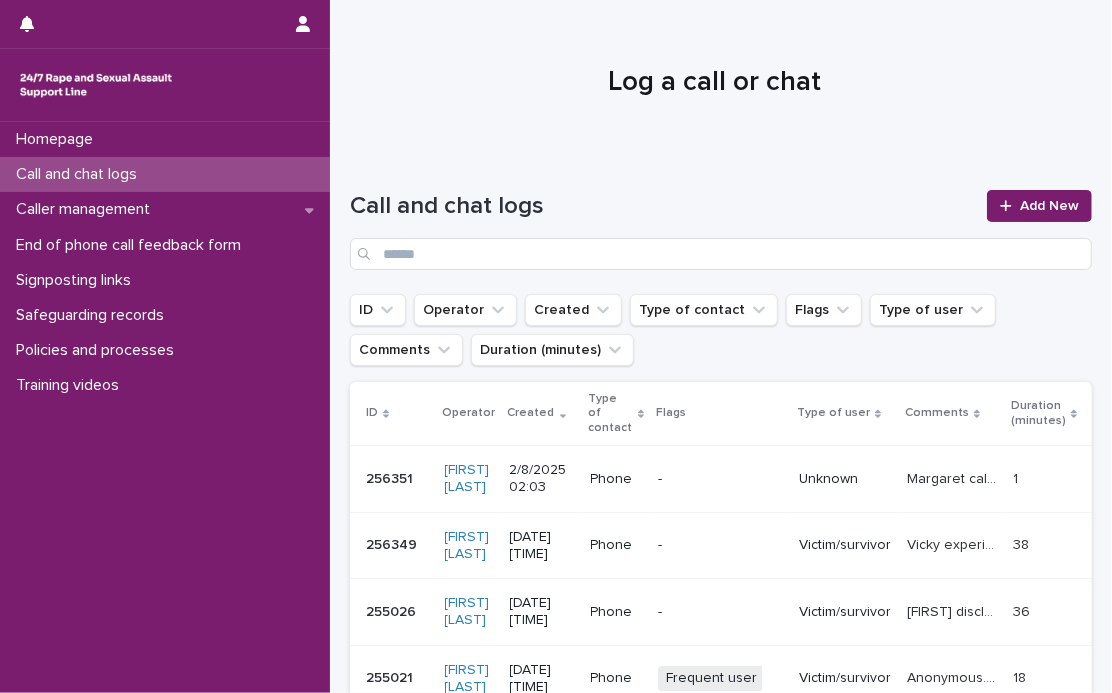 click on "Call and chat logs" at bounding box center (662, 206) 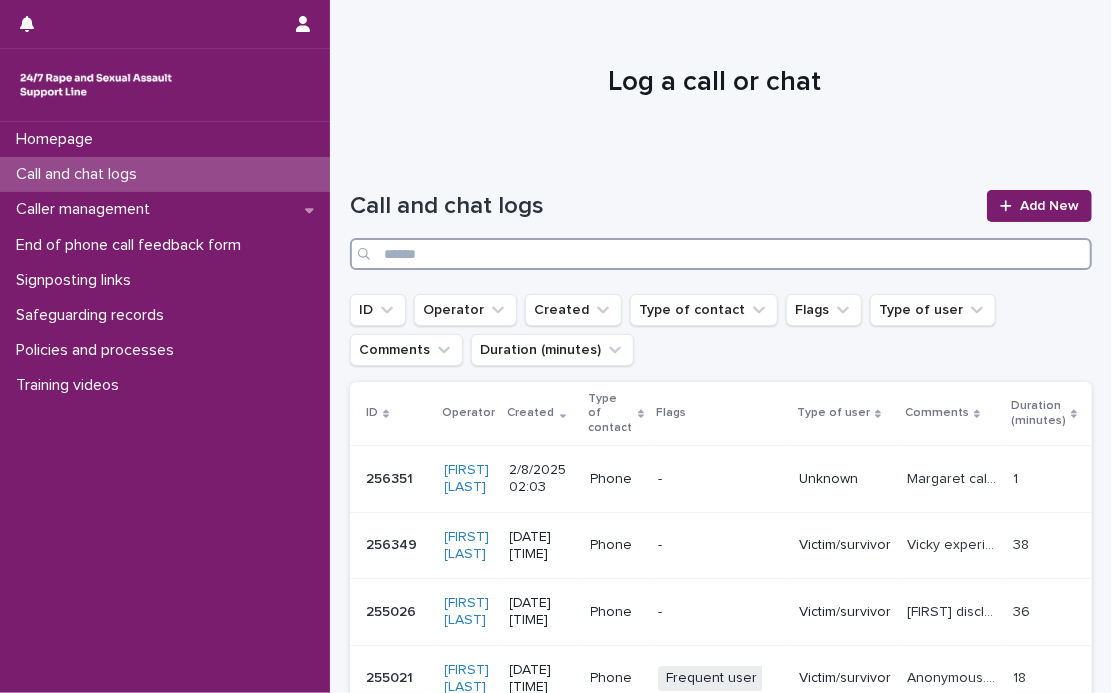 click at bounding box center [721, 254] 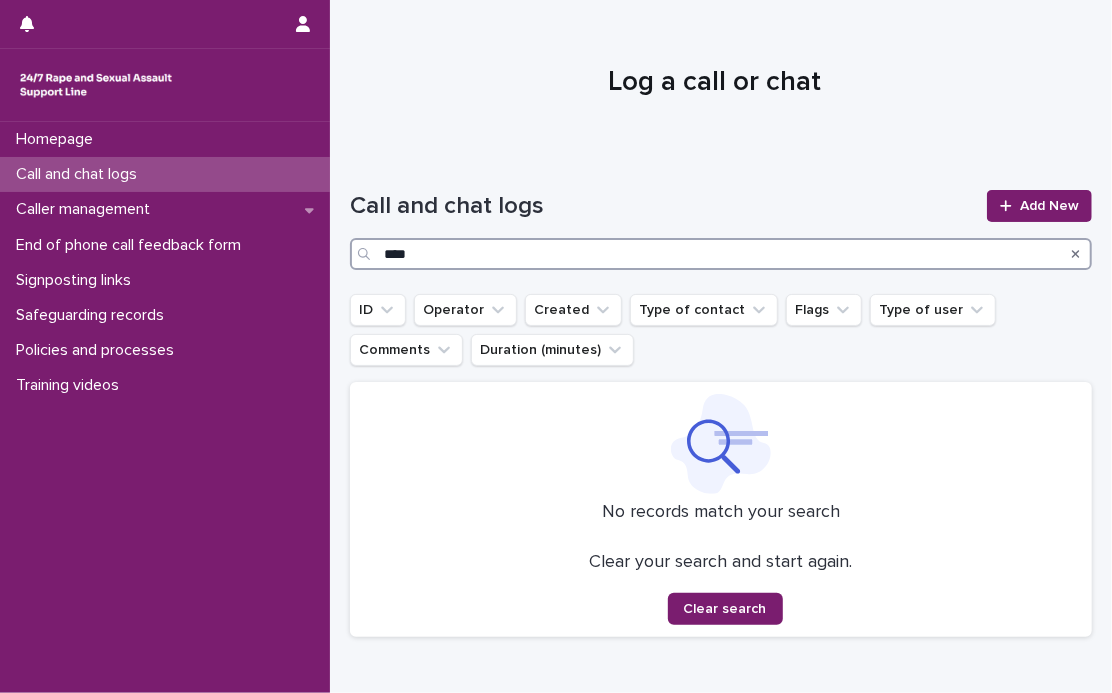 type on "****" 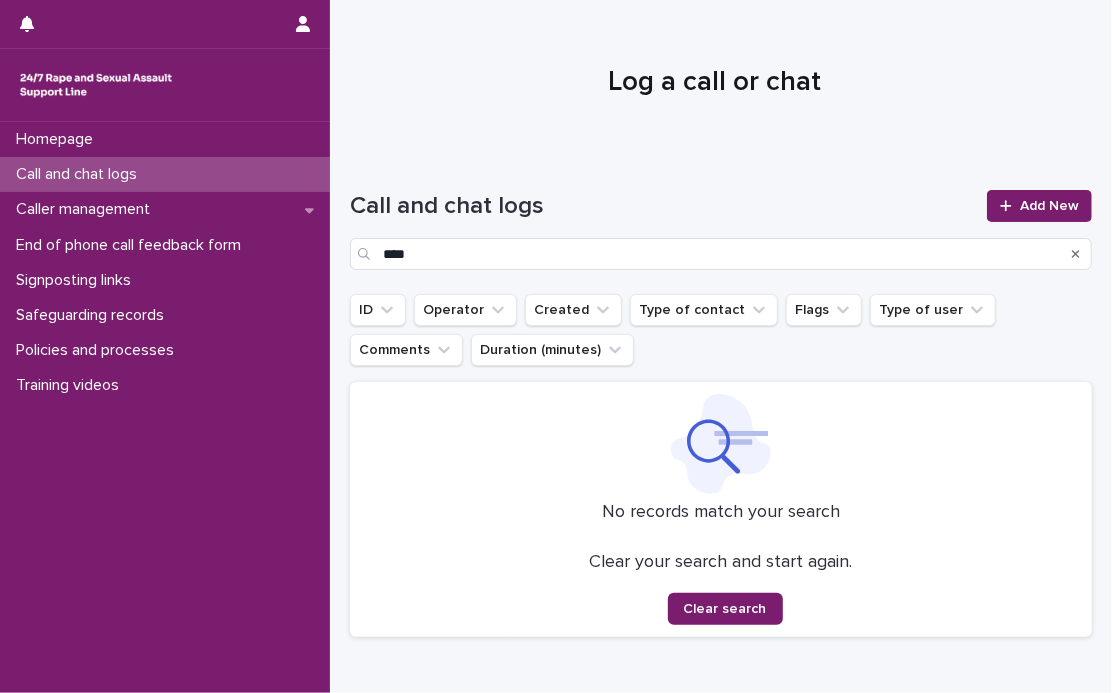 click 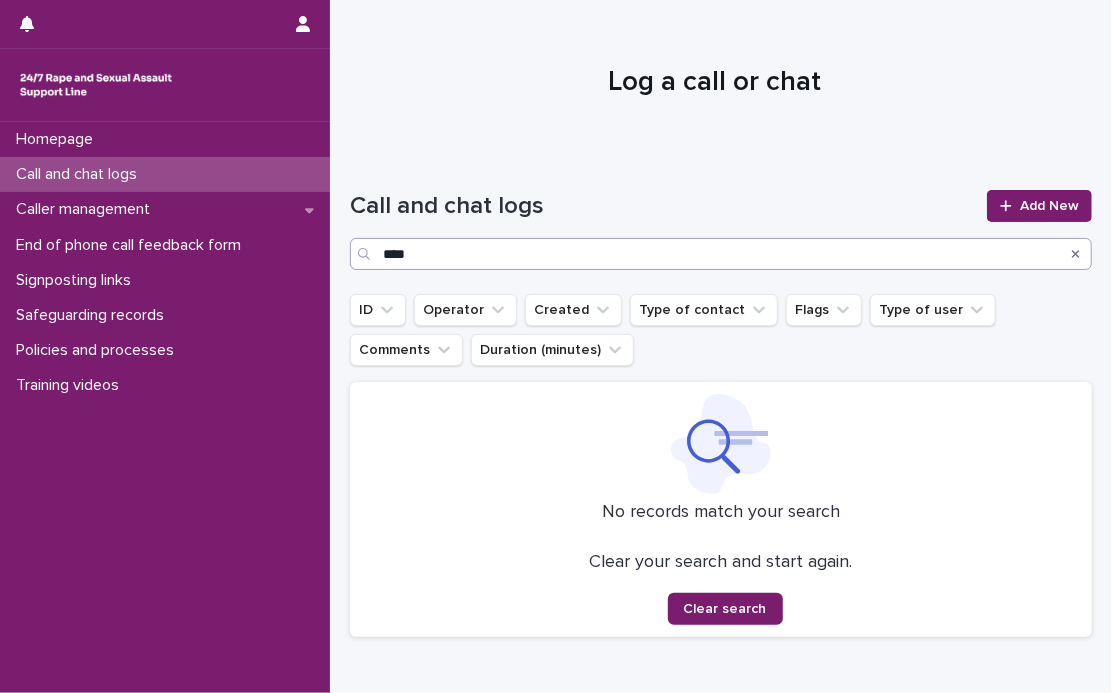 type 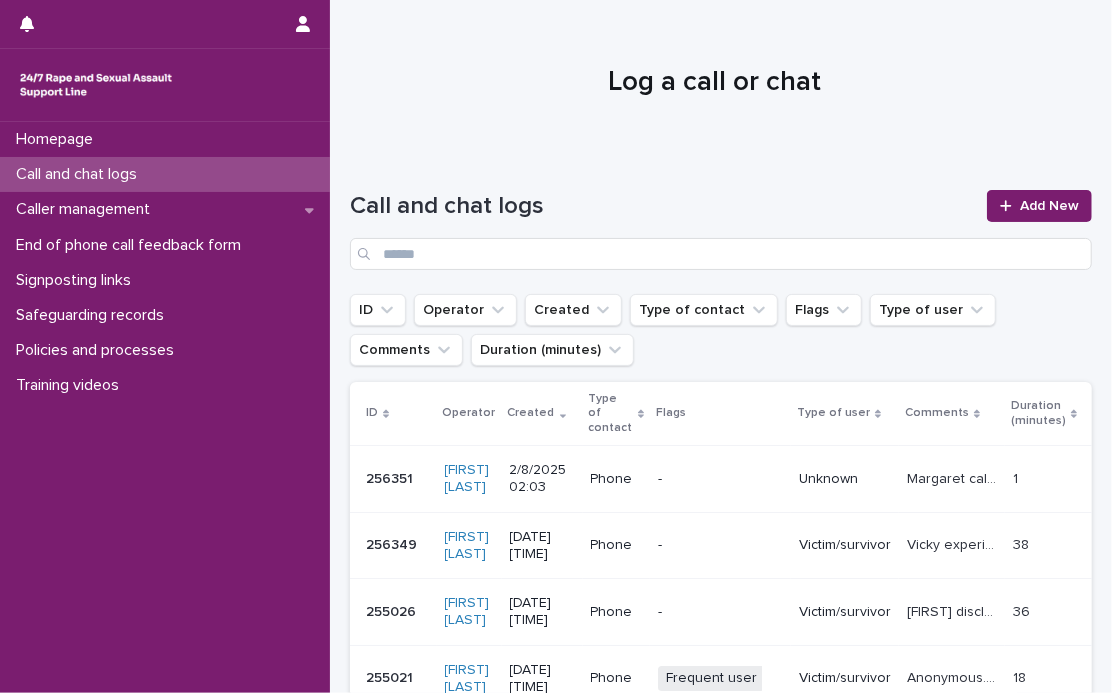 click on "Call and chat logs Add New" at bounding box center [721, 230] 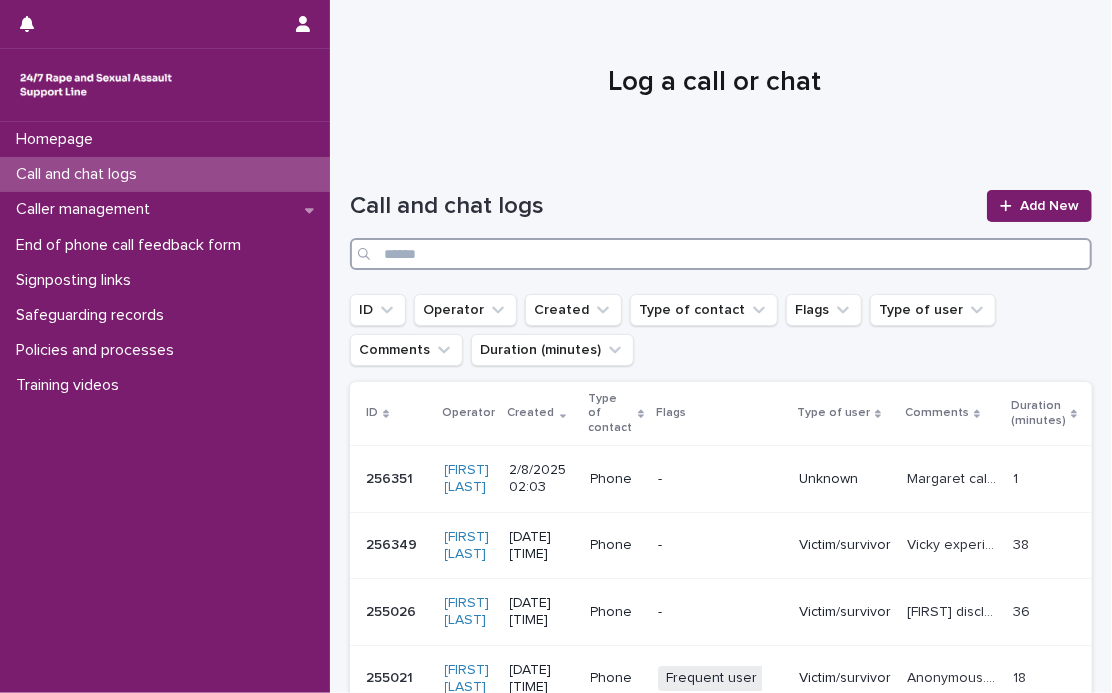 click at bounding box center (721, 254) 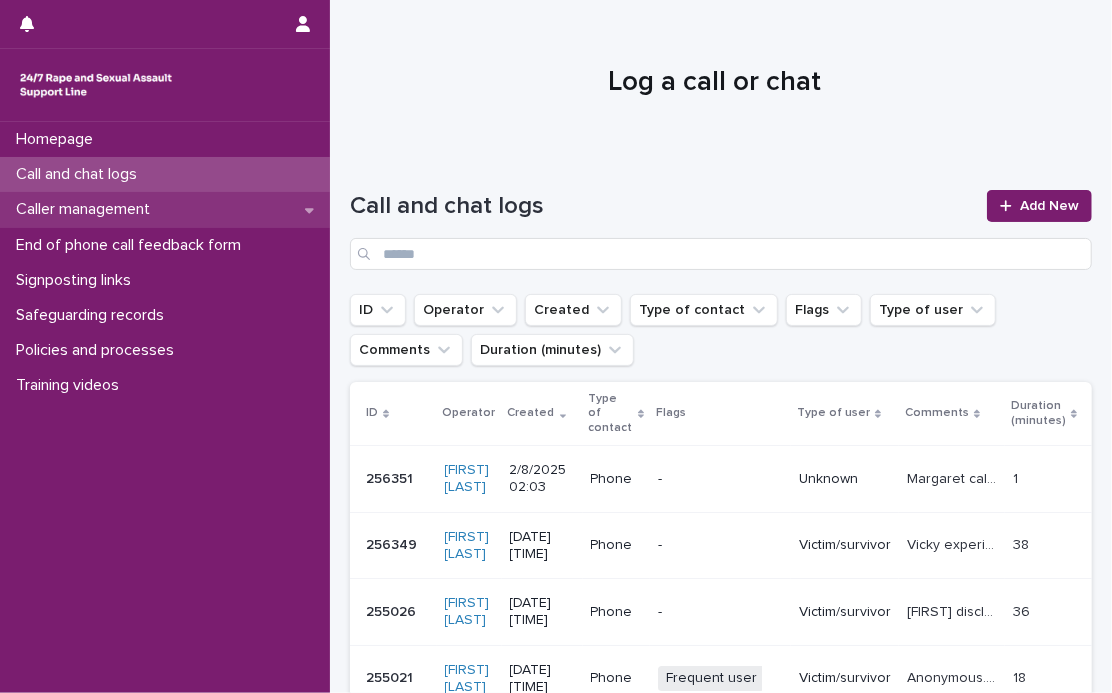 click on "Caller management" at bounding box center [165, 209] 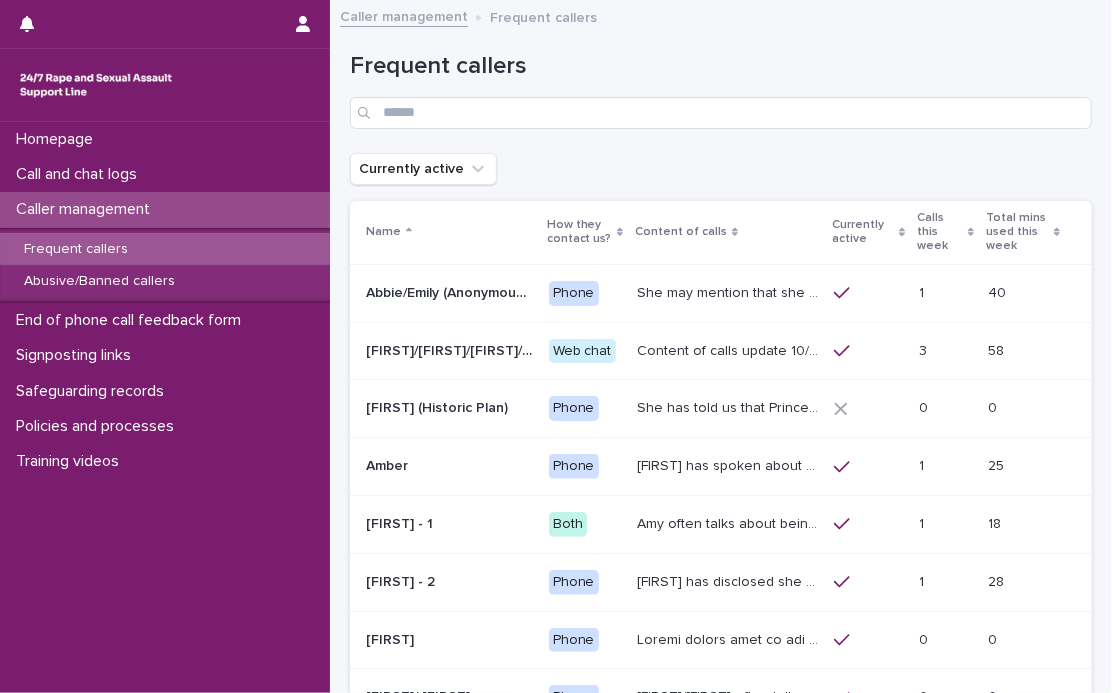 click on "Frequent callers" at bounding box center [165, 249] 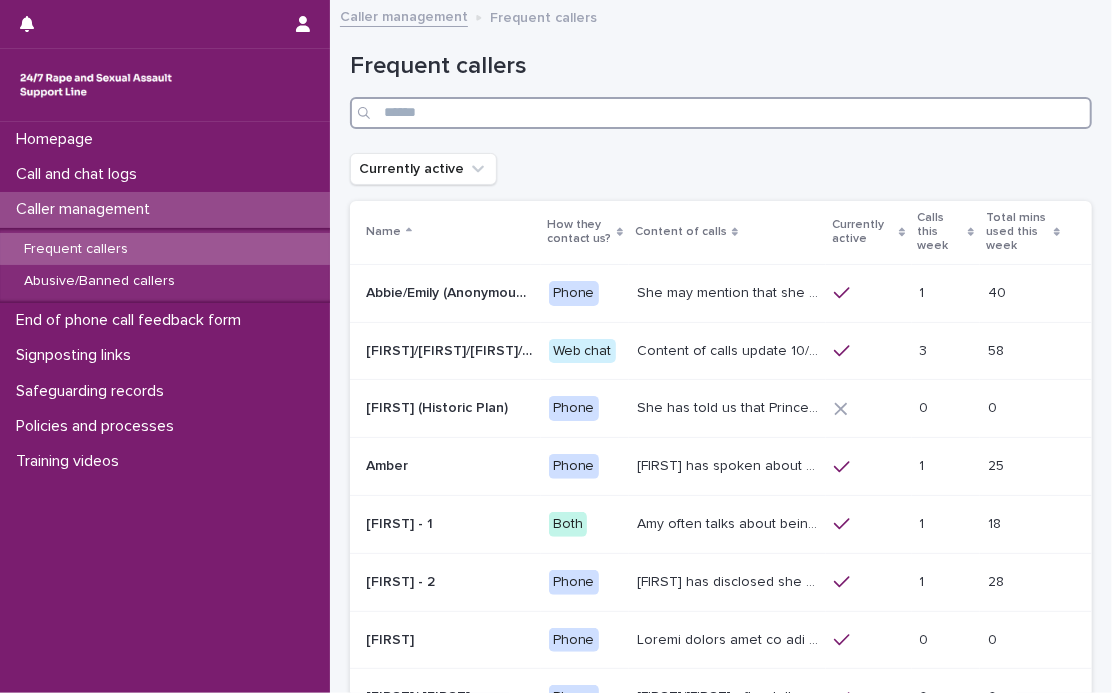 click at bounding box center (721, 113) 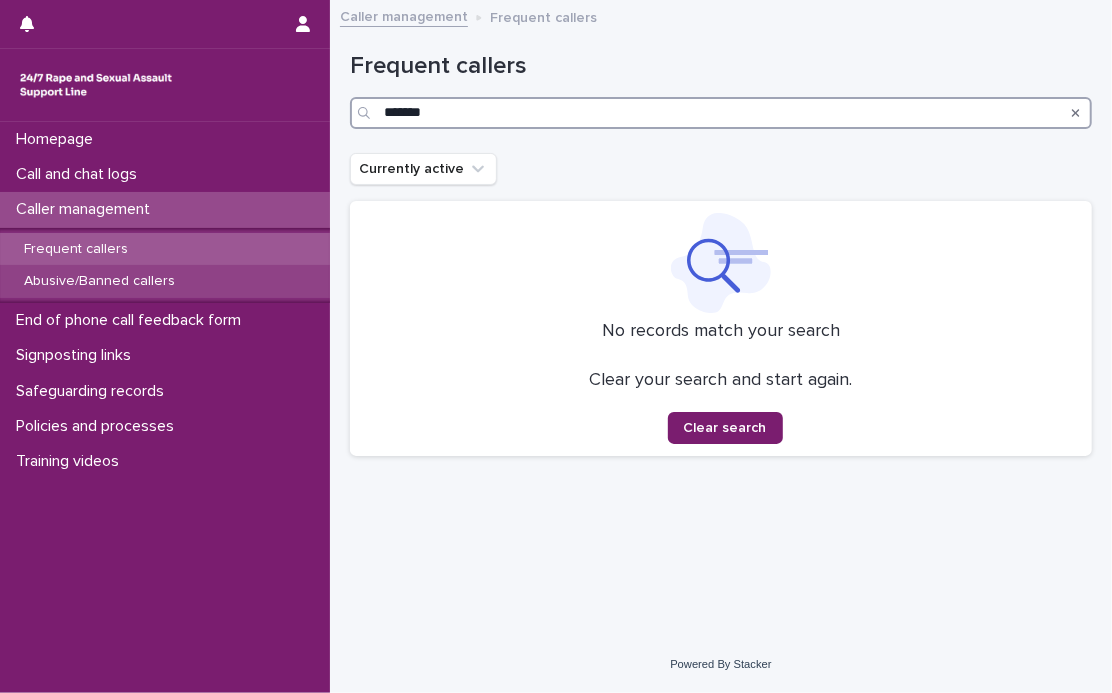 type on "*******" 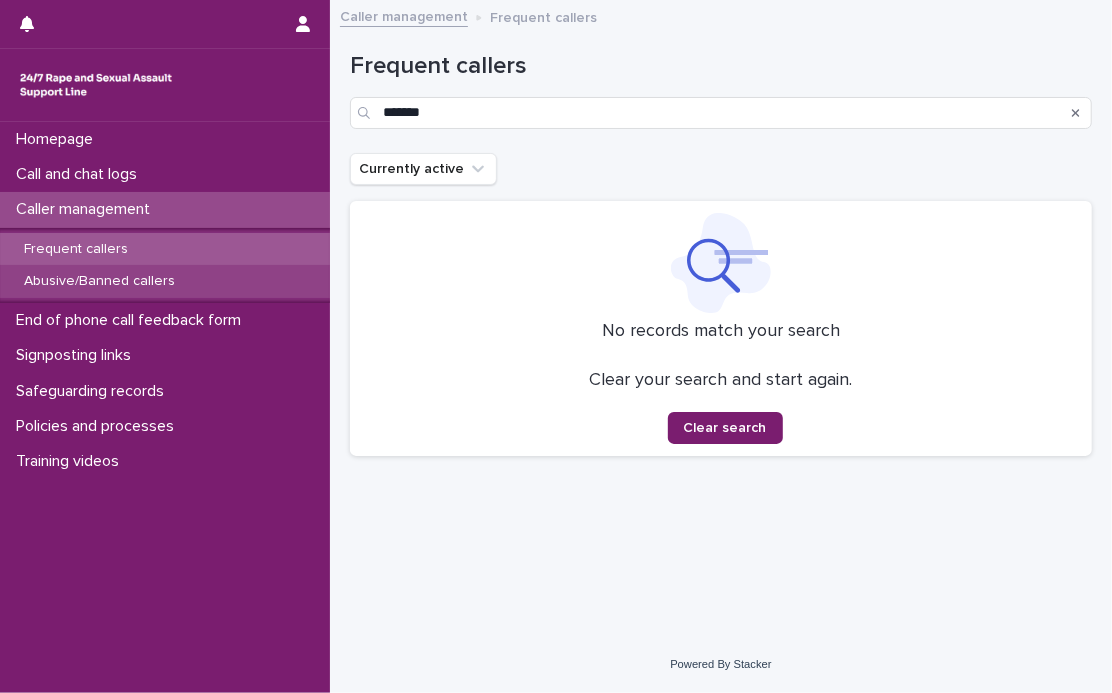 click on "Abusive/Banned callers" at bounding box center (99, 281) 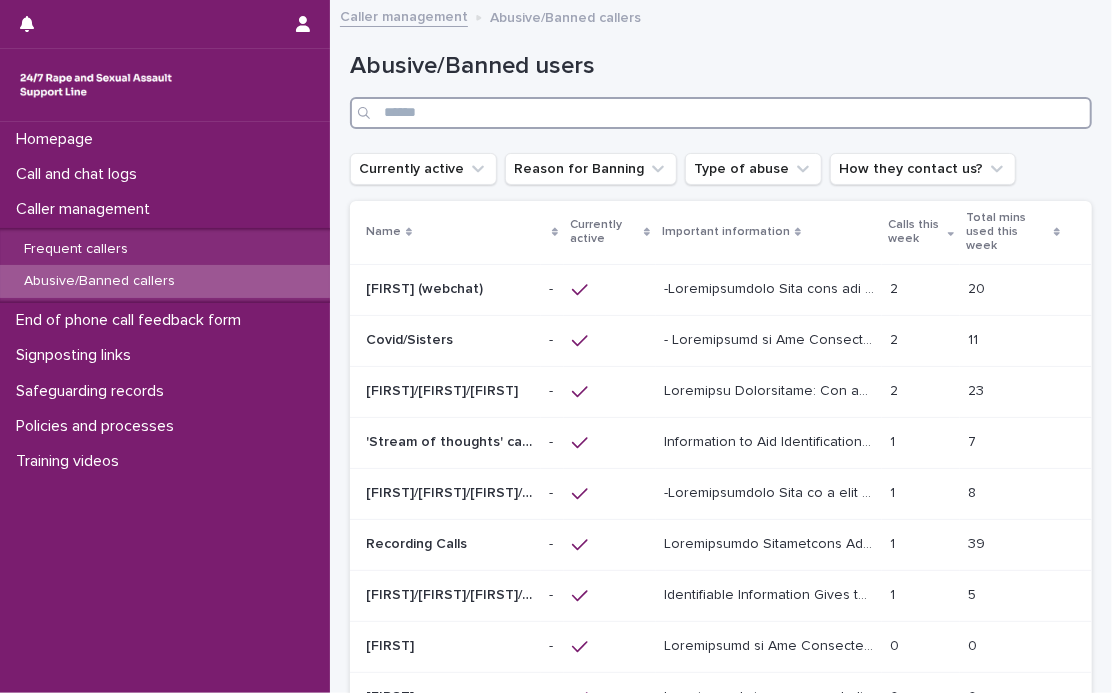 click at bounding box center (721, 113) 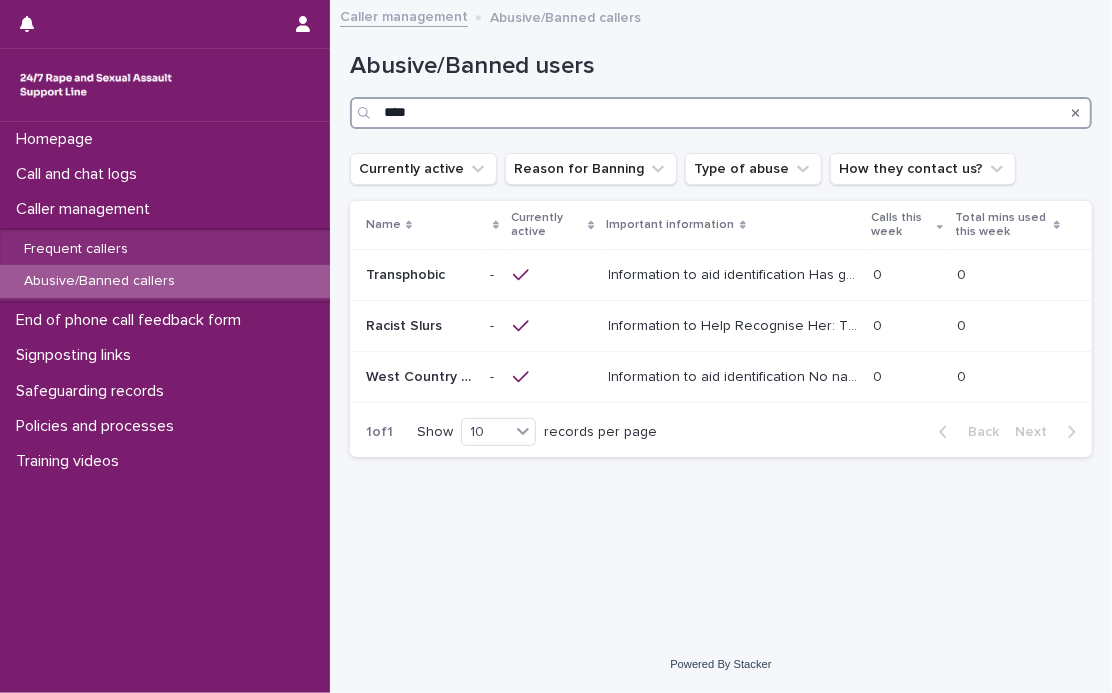 type on "****" 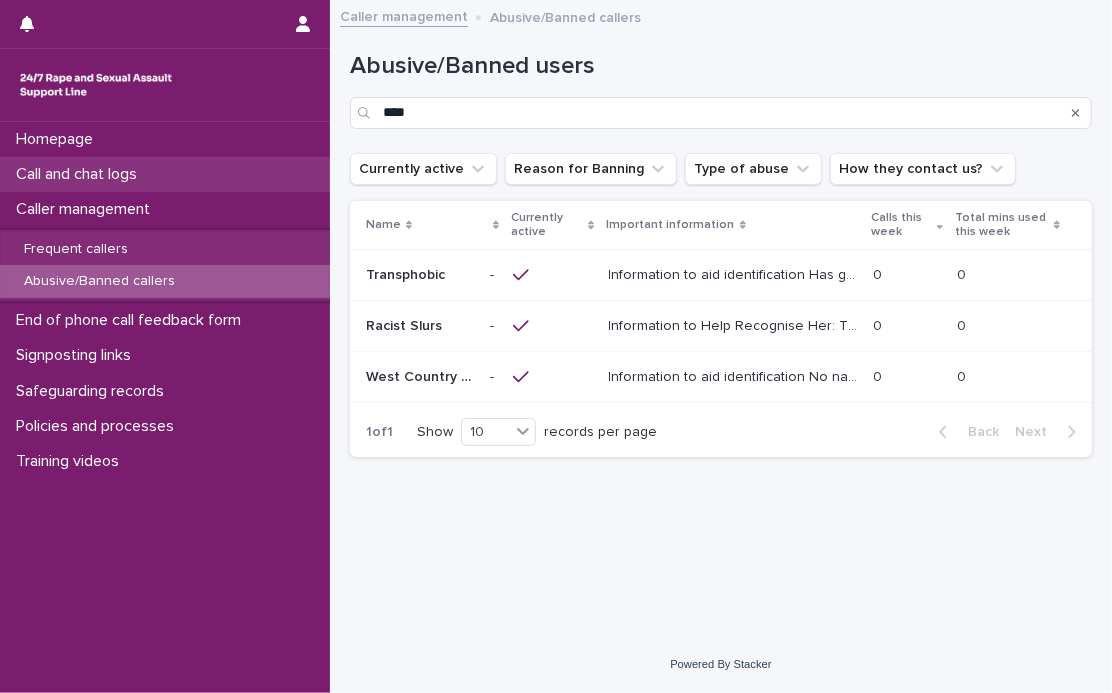 click on "Call and chat logs" at bounding box center (80, 174) 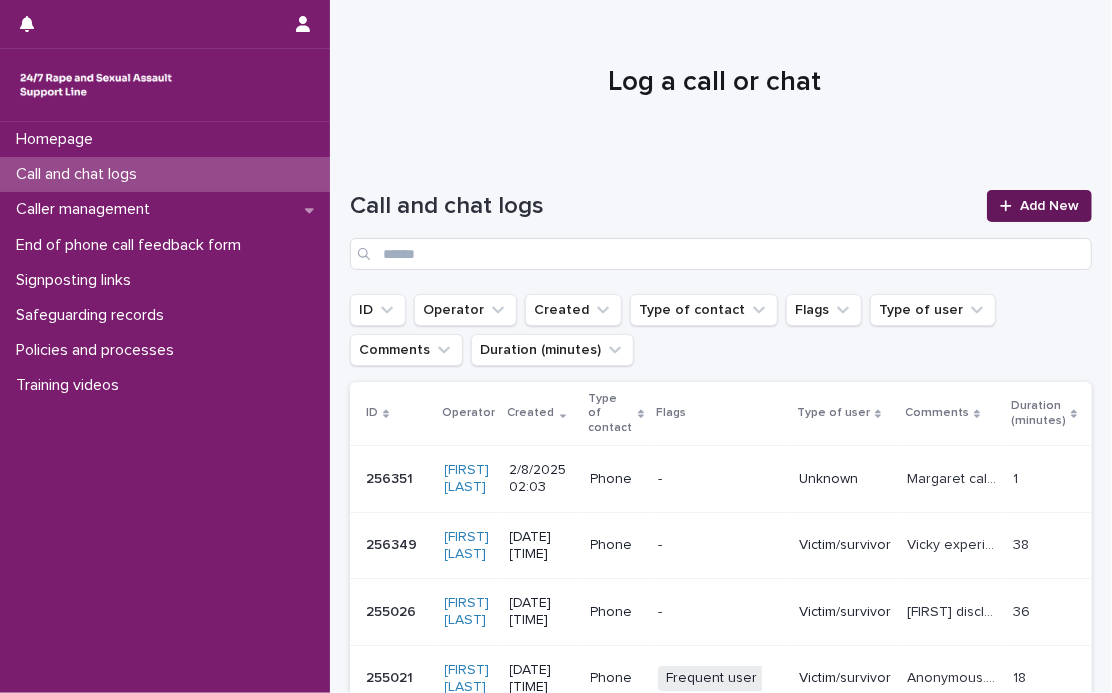 click on "Add New" at bounding box center (1049, 206) 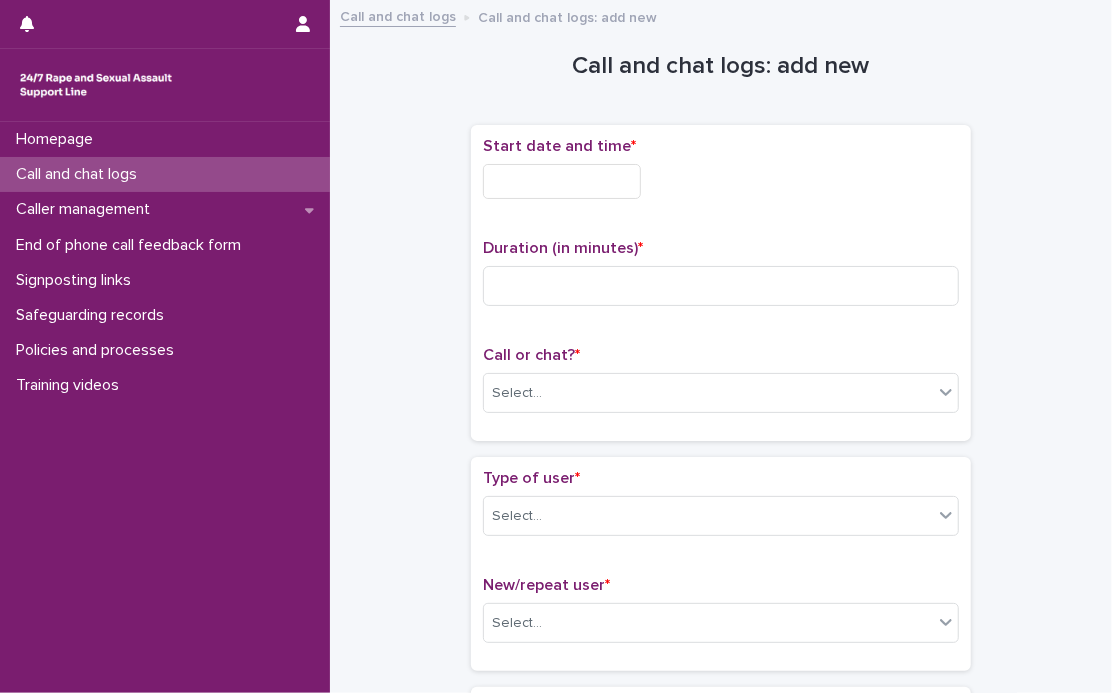click at bounding box center [562, 181] 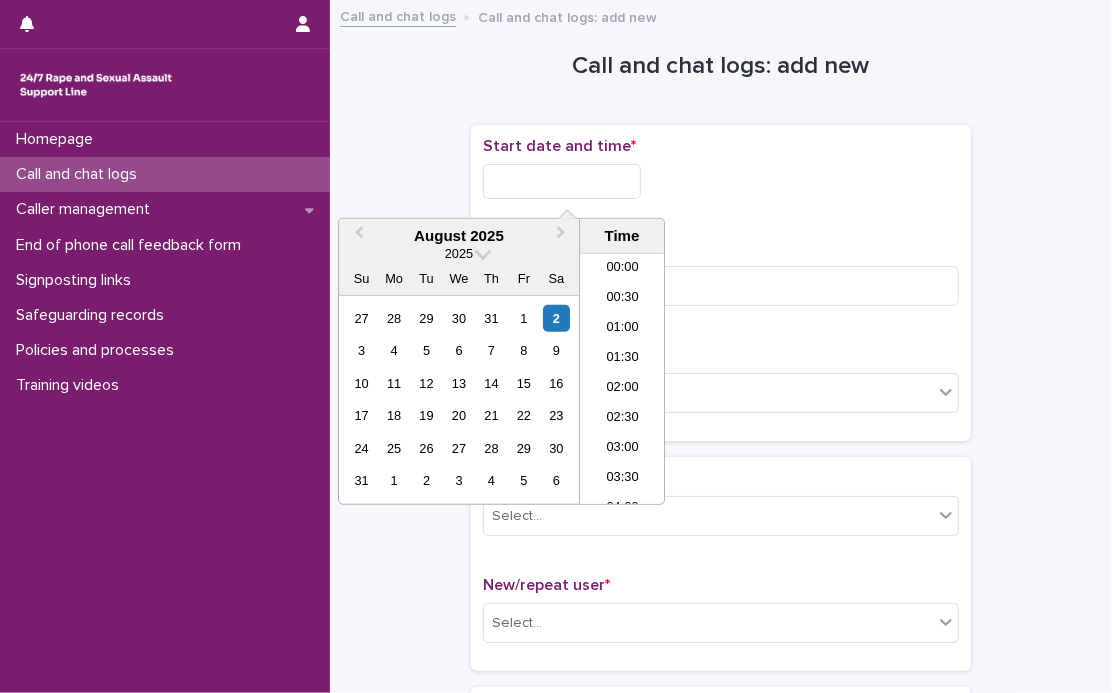 scroll, scrollTop: 70, scrollLeft: 0, axis: vertical 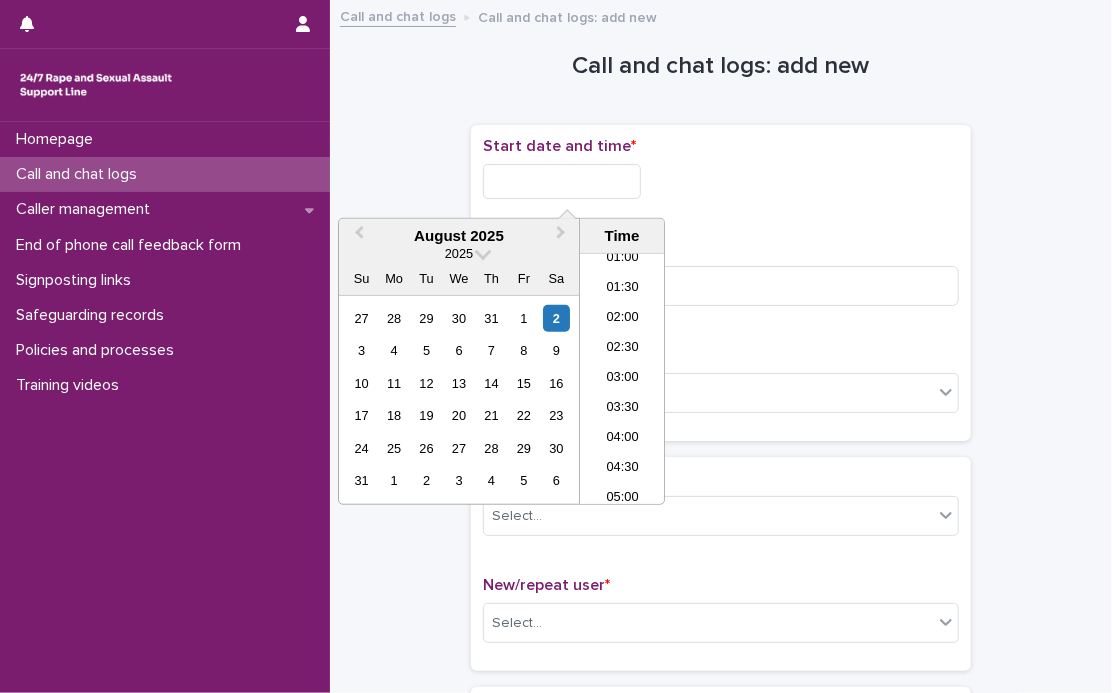 drag, startPoint x: 623, startPoint y: 375, endPoint x: 612, endPoint y: 327, distance: 49.24429 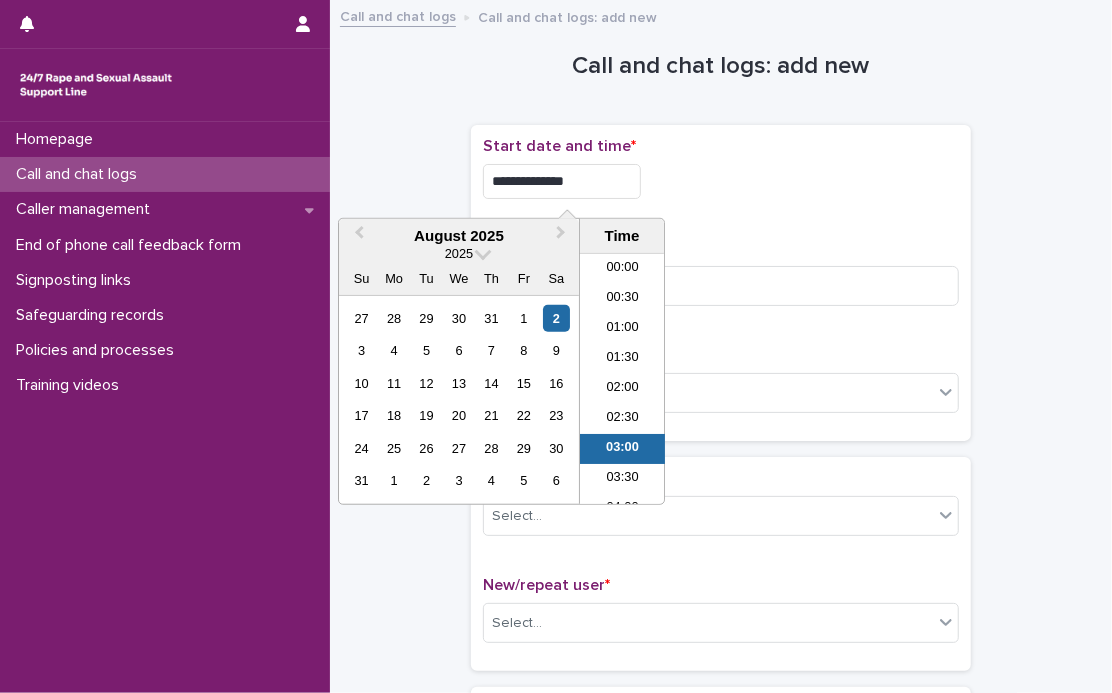 scroll, scrollTop: 70, scrollLeft: 0, axis: vertical 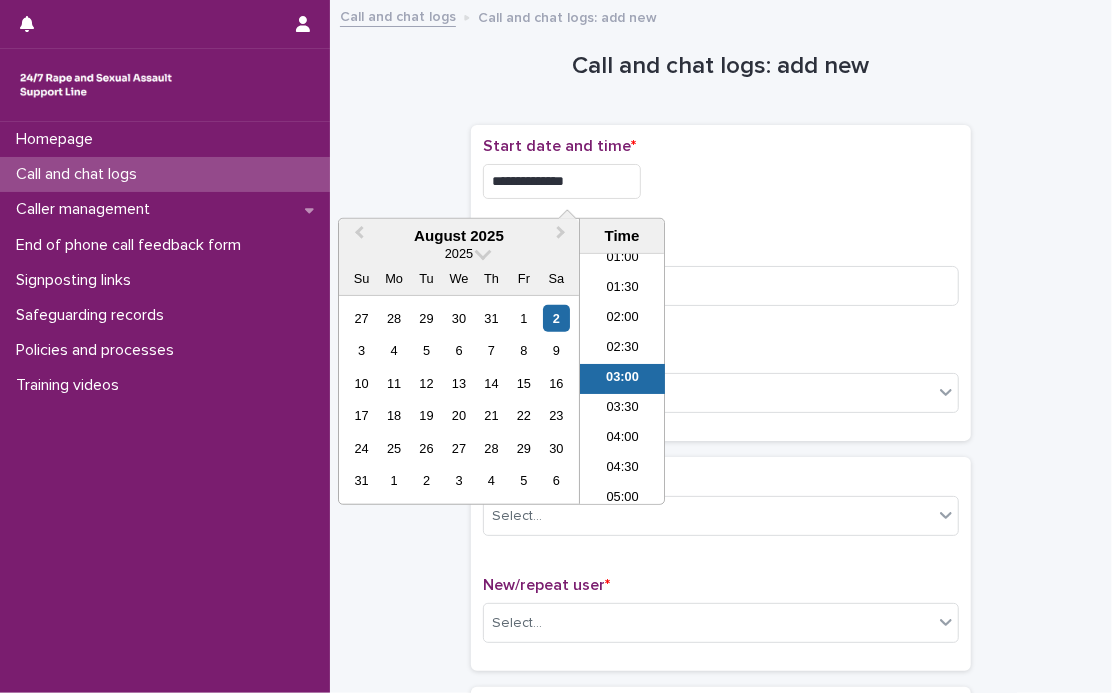 drag, startPoint x: 573, startPoint y: 185, endPoint x: 586, endPoint y: 184, distance: 13.038404 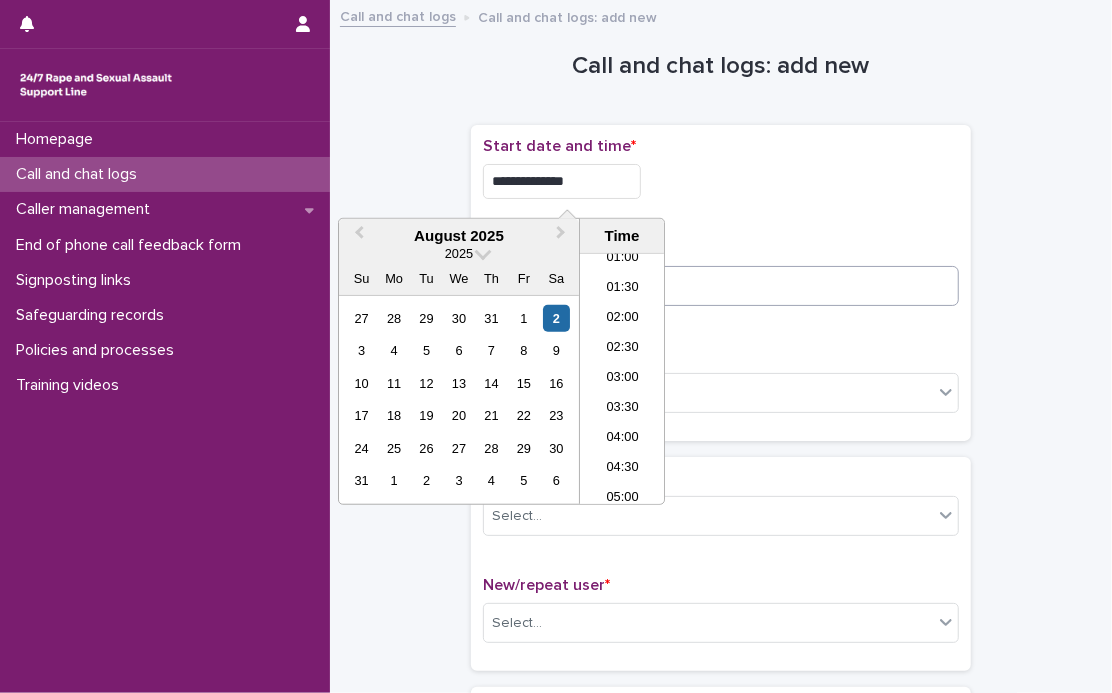 type on "**********" 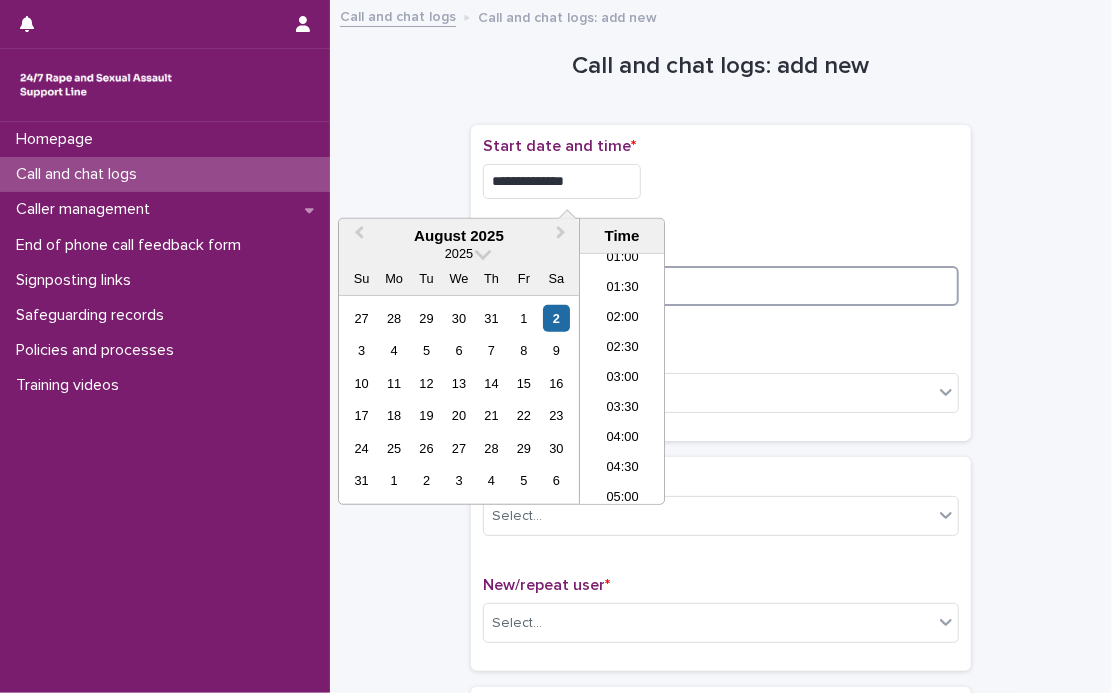click at bounding box center [721, 286] 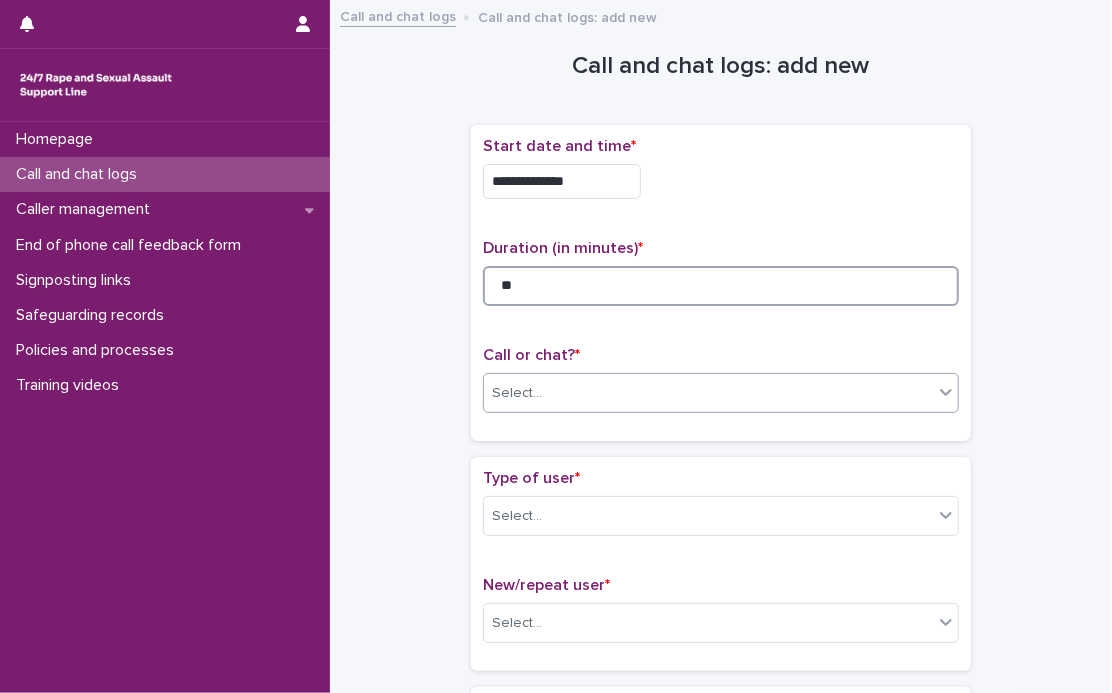 type on "**" 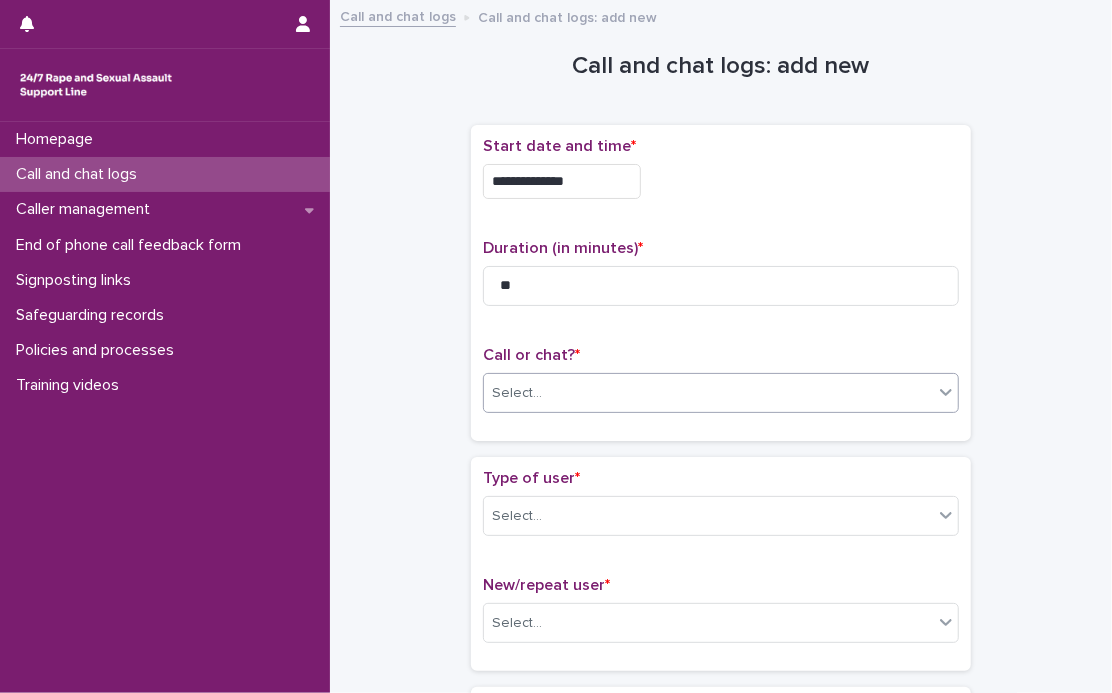 click on "Select..." at bounding box center [708, 393] 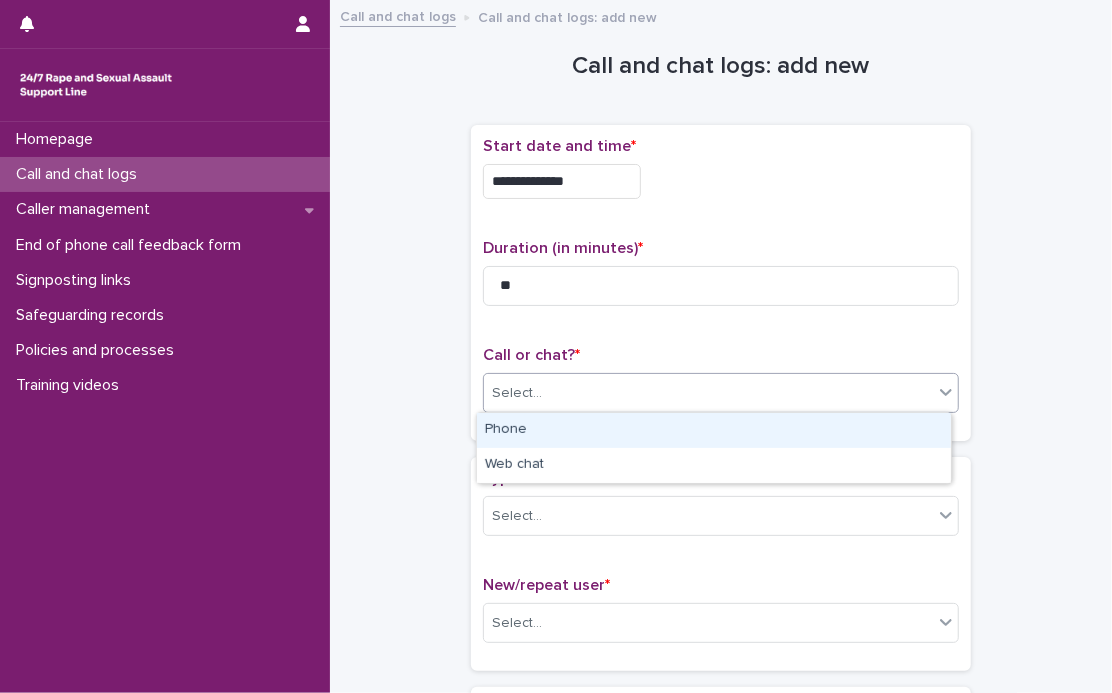 click on "Phone" at bounding box center [714, 430] 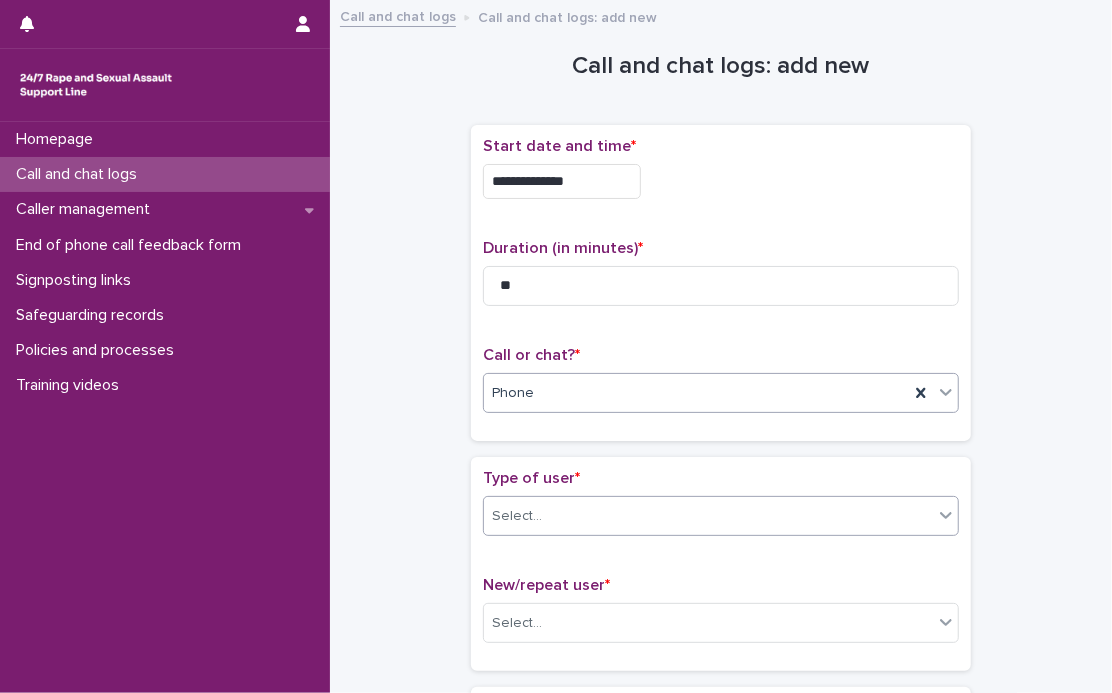 click on "Select..." at bounding box center [708, 516] 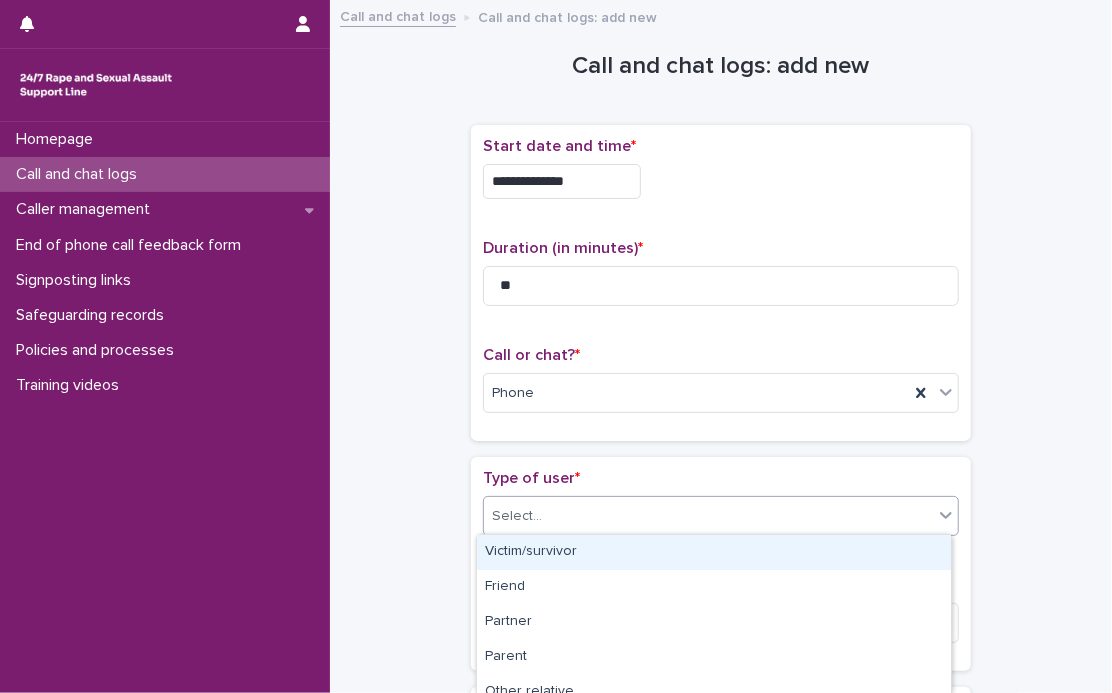 click on "Victim/survivor" at bounding box center [714, 552] 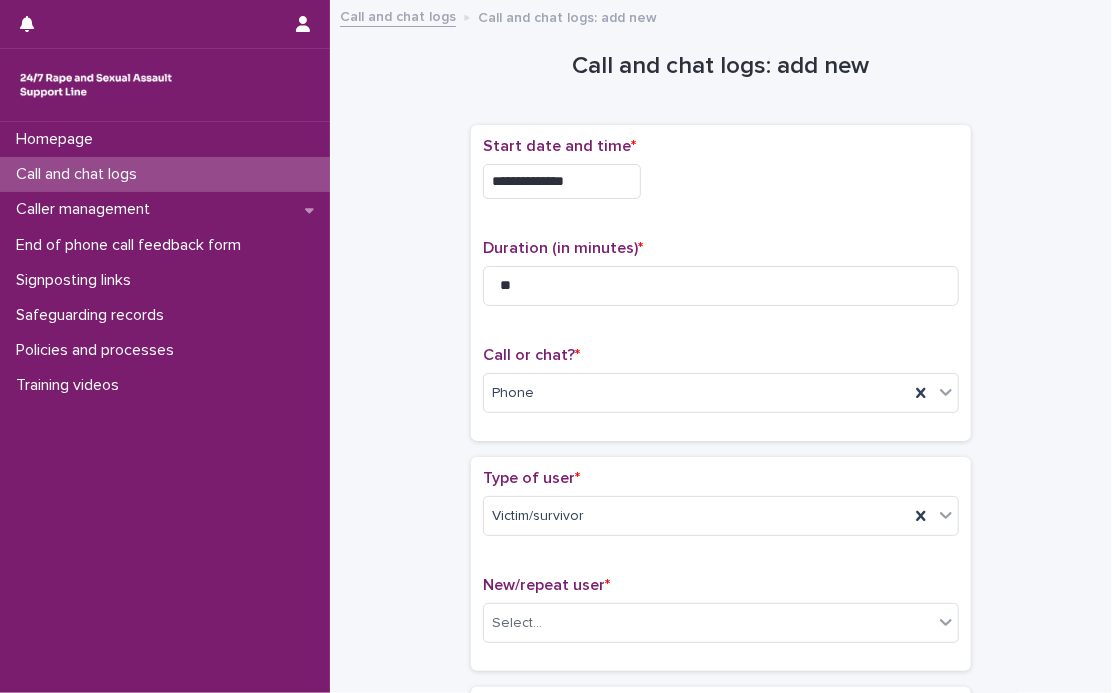 click on "**********" at bounding box center (721, 1034) 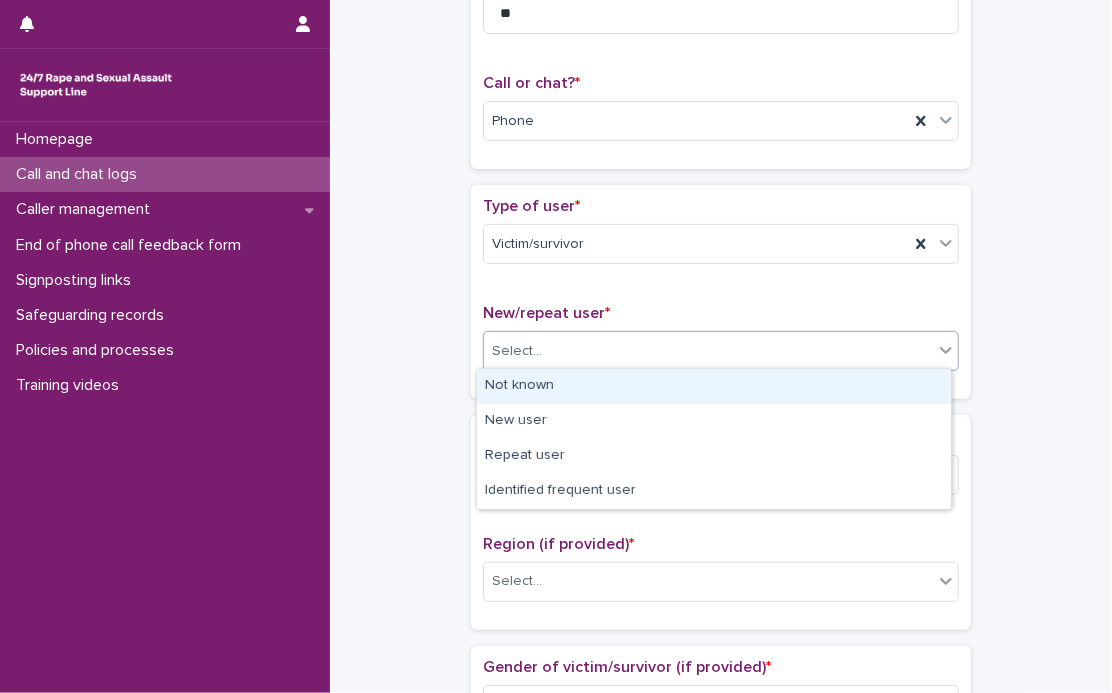 click on "Select..." at bounding box center [708, 351] 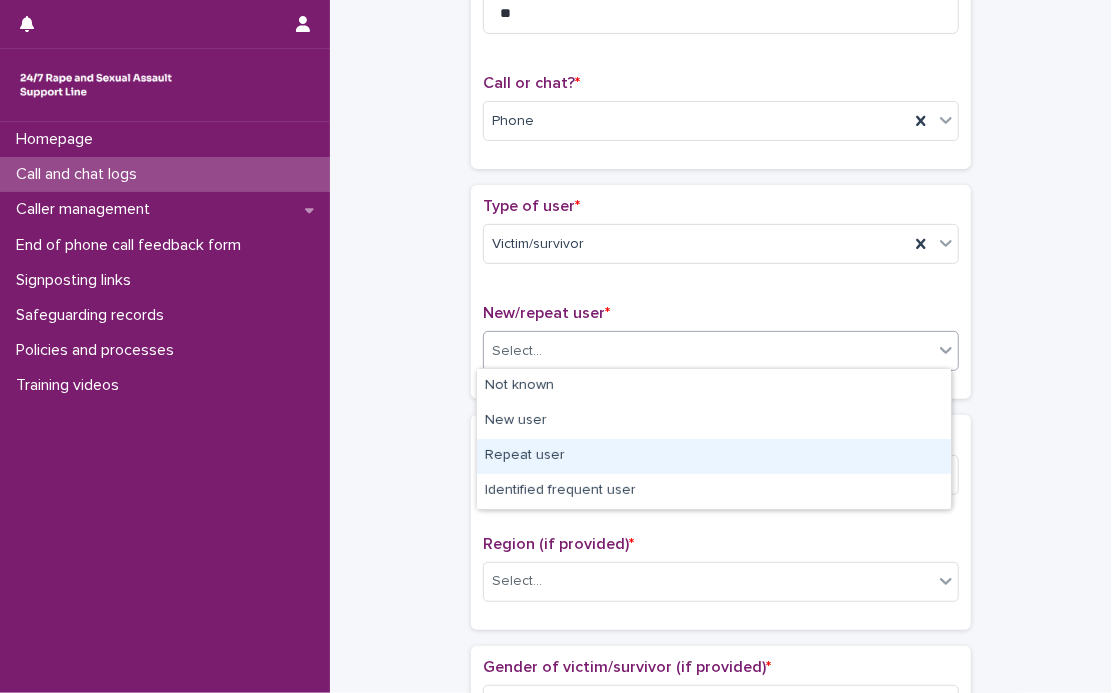 drag, startPoint x: 522, startPoint y: 437, endPoint x: 521, endPoint y: 455, distance: 18.027756 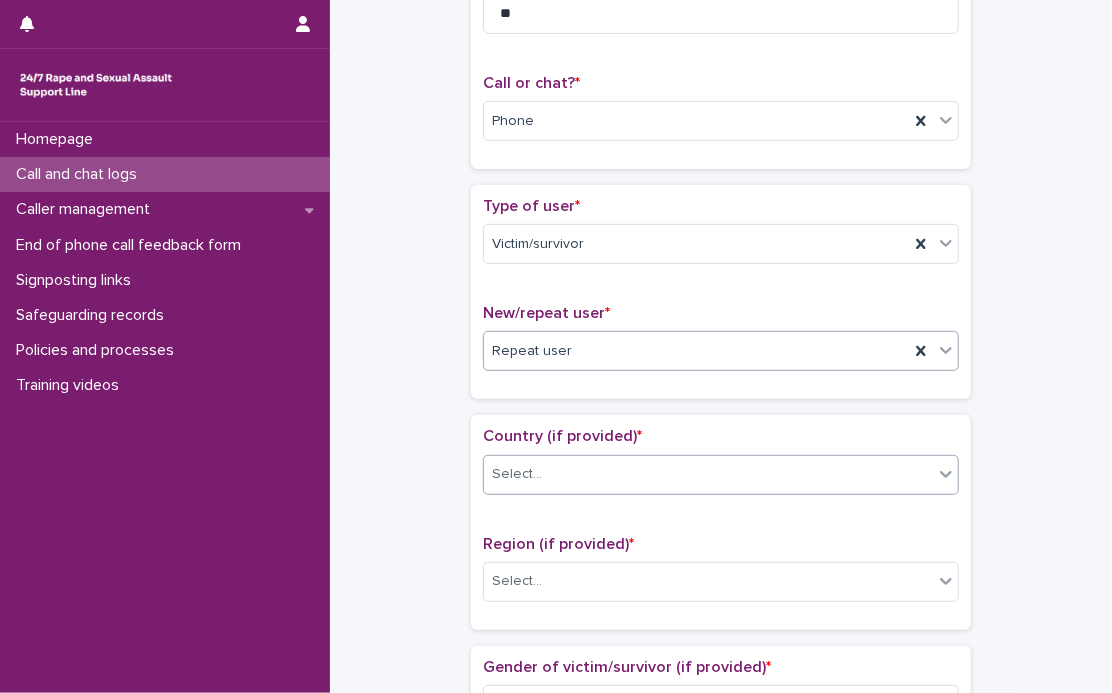 click on "Select..." at bounding box center [721, 475] 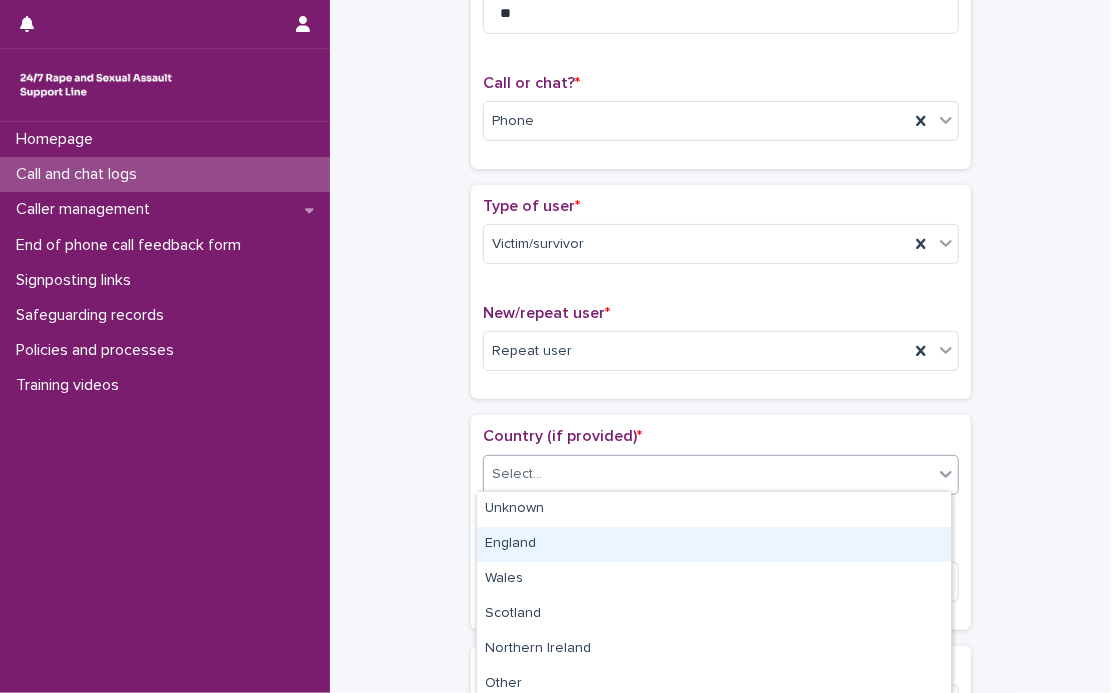 click on "England" at bounding box center [714, 544] 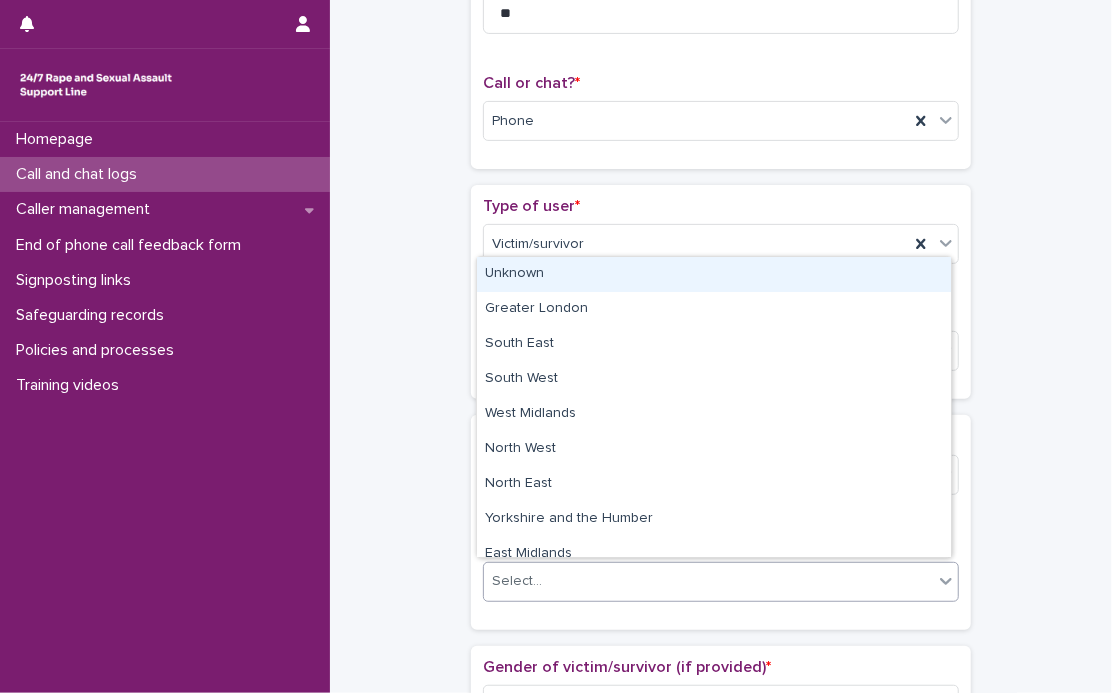 click on "Select..." at bounding box center (708, 581) 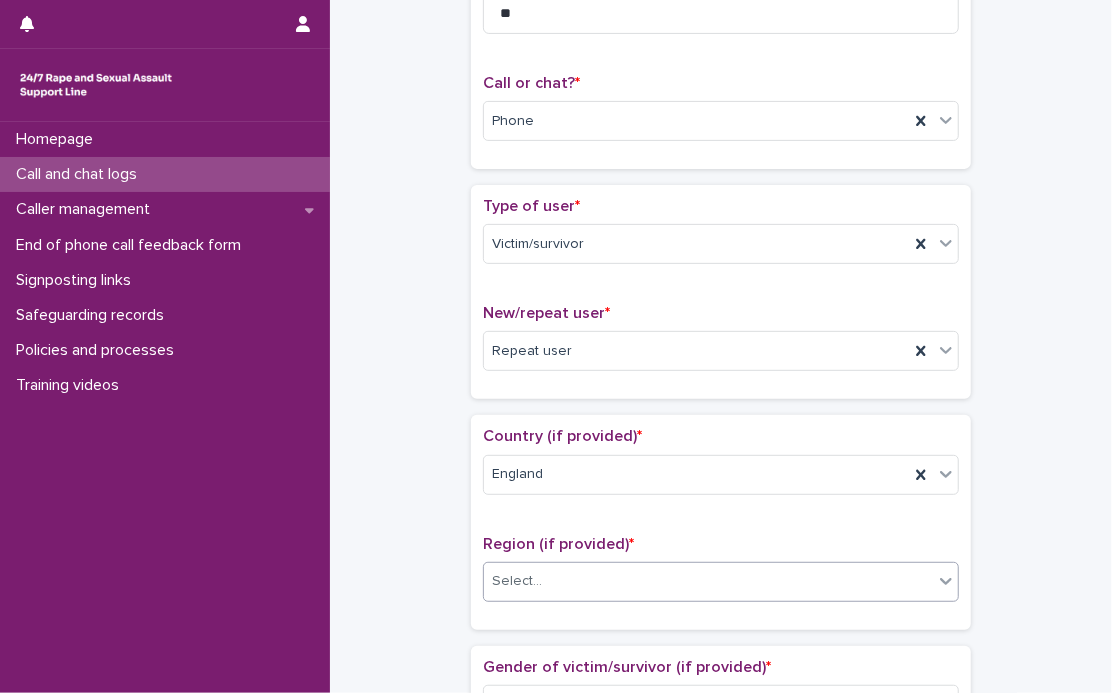 click on "Select..." at bounding box center [708, 581] 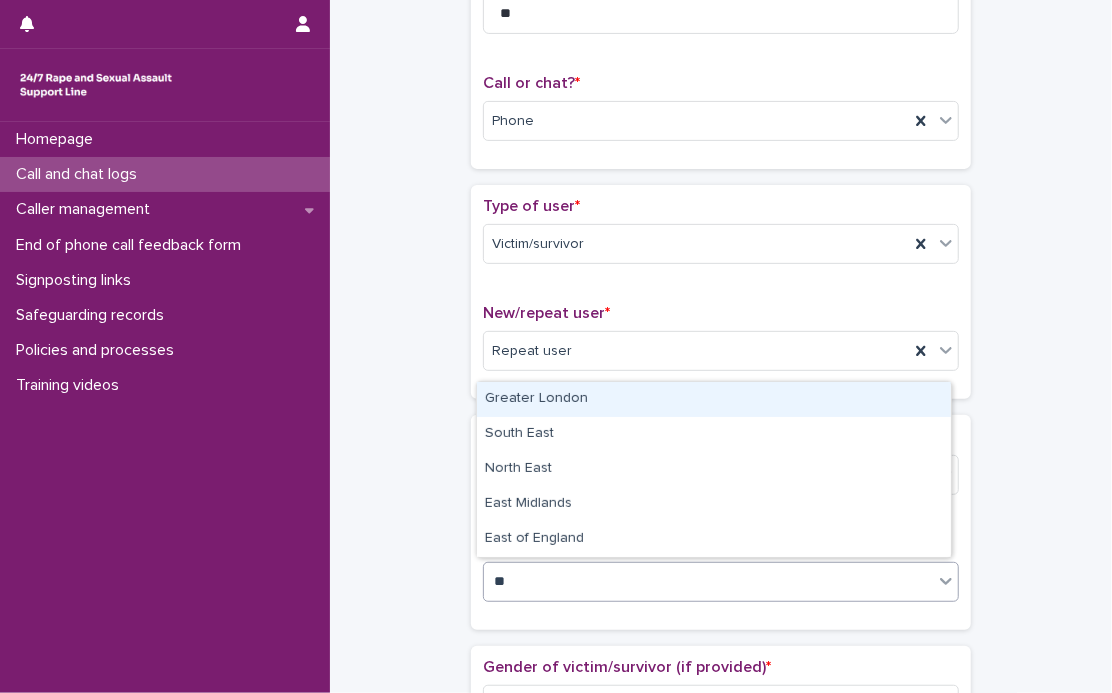 type on "***" 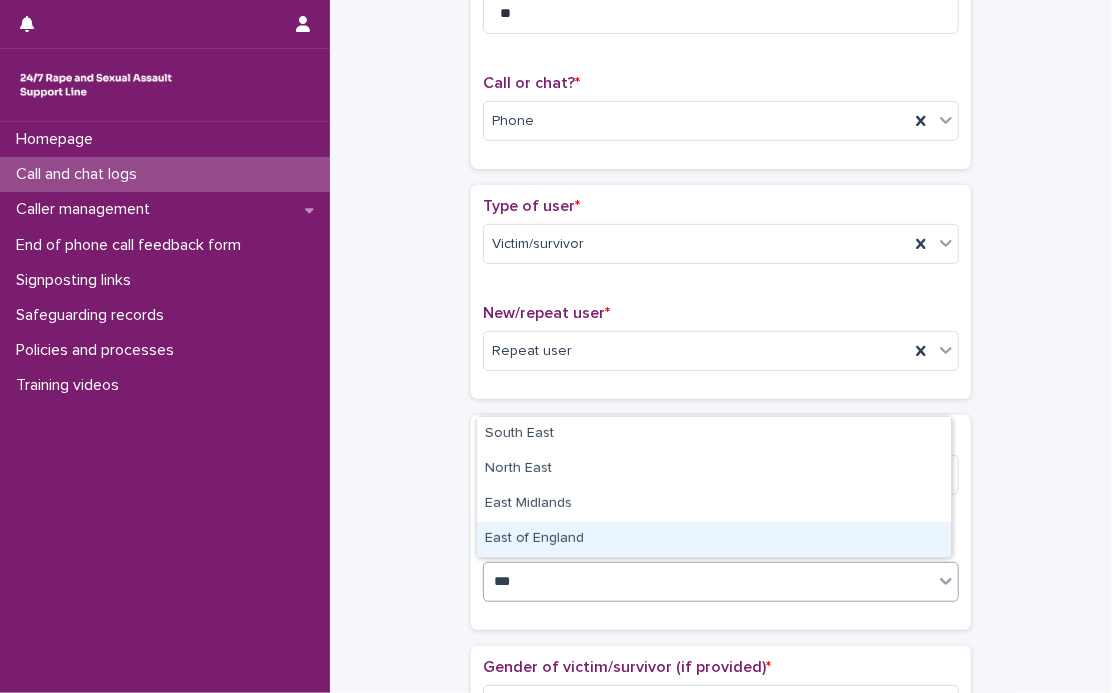 click on "East of England" at bounding box center (714, 539) 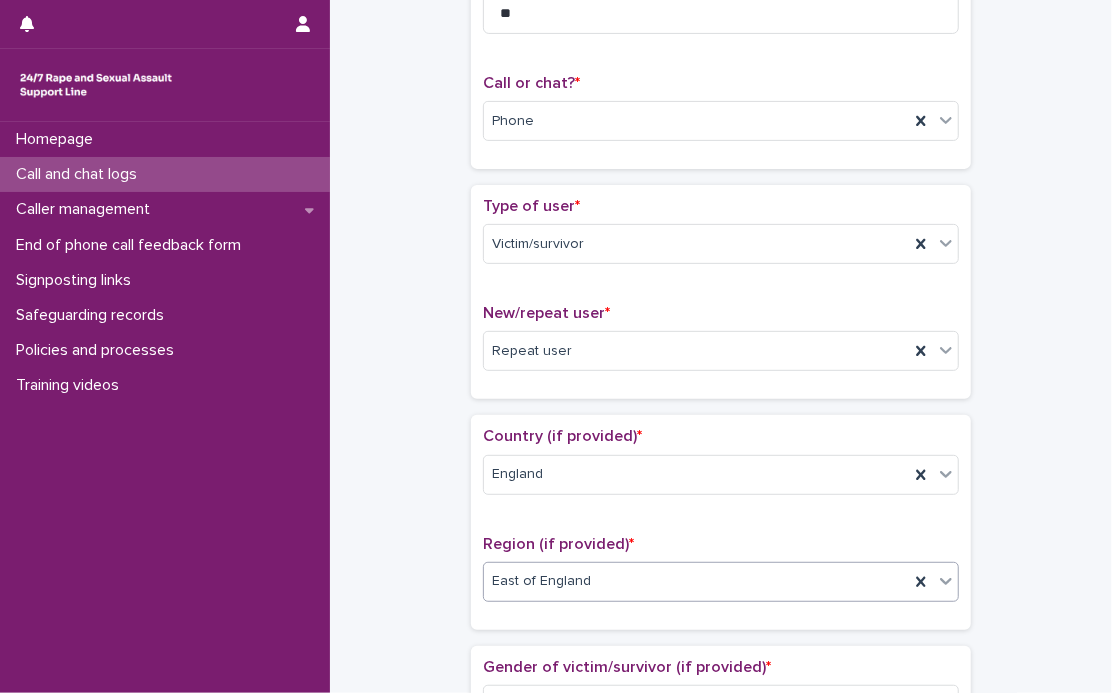 click on "**********" at bounding box center [721, 762] 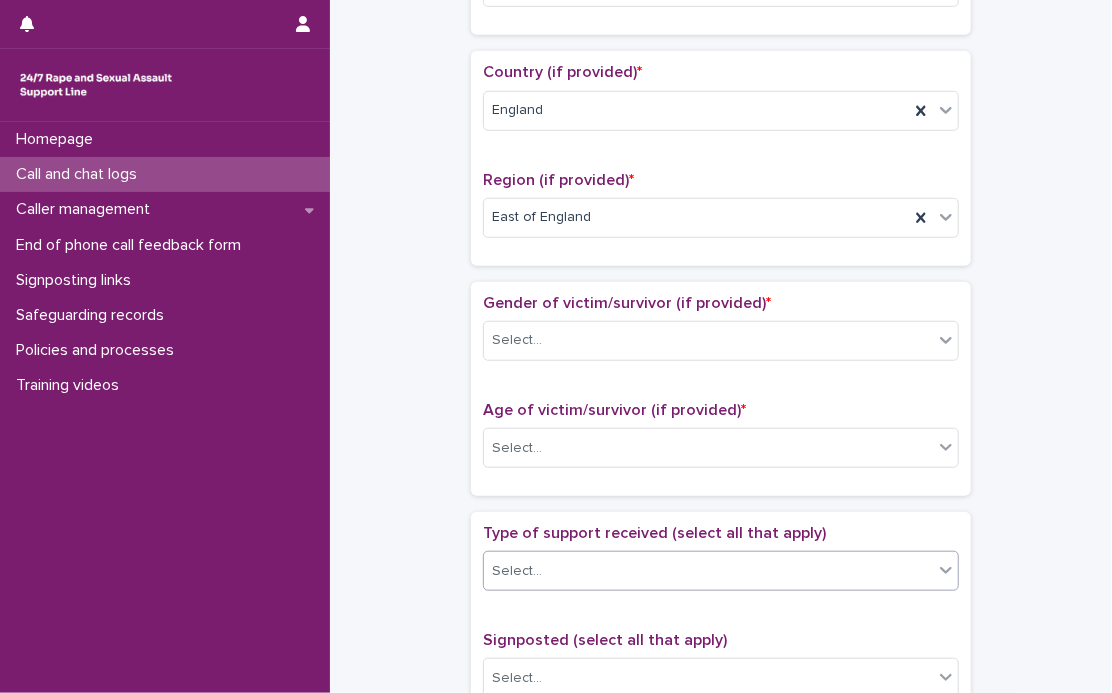 scroll, scrollTop: 727, scrollLeft: 0, axis: vertical 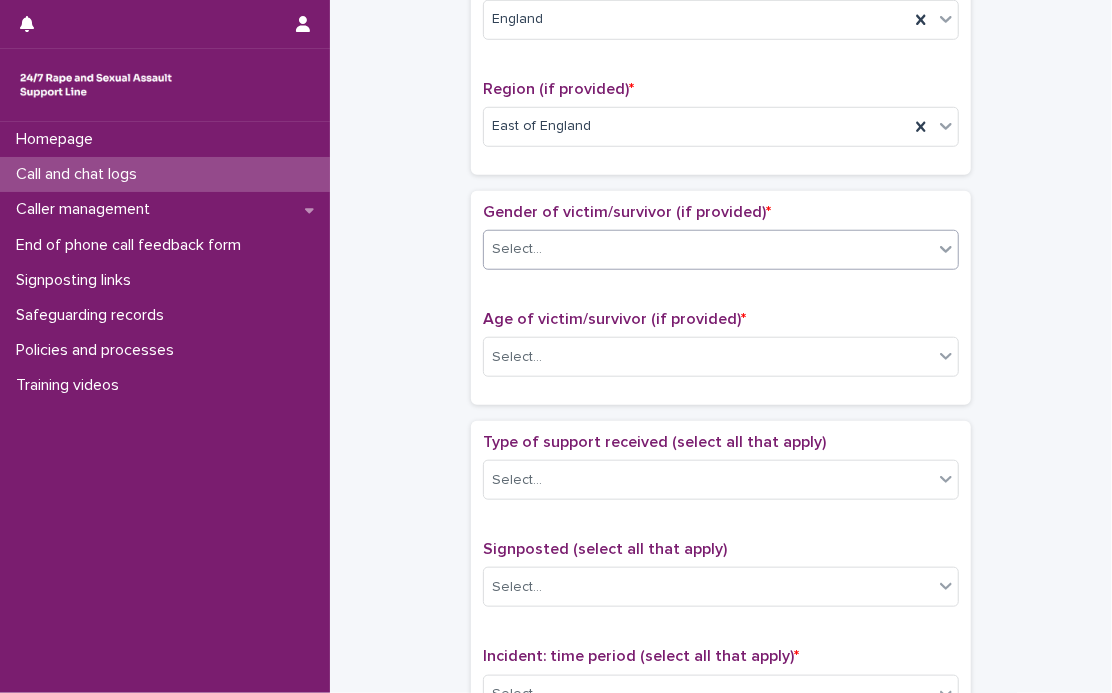click on "Select..." at bounding box center [708, 249] 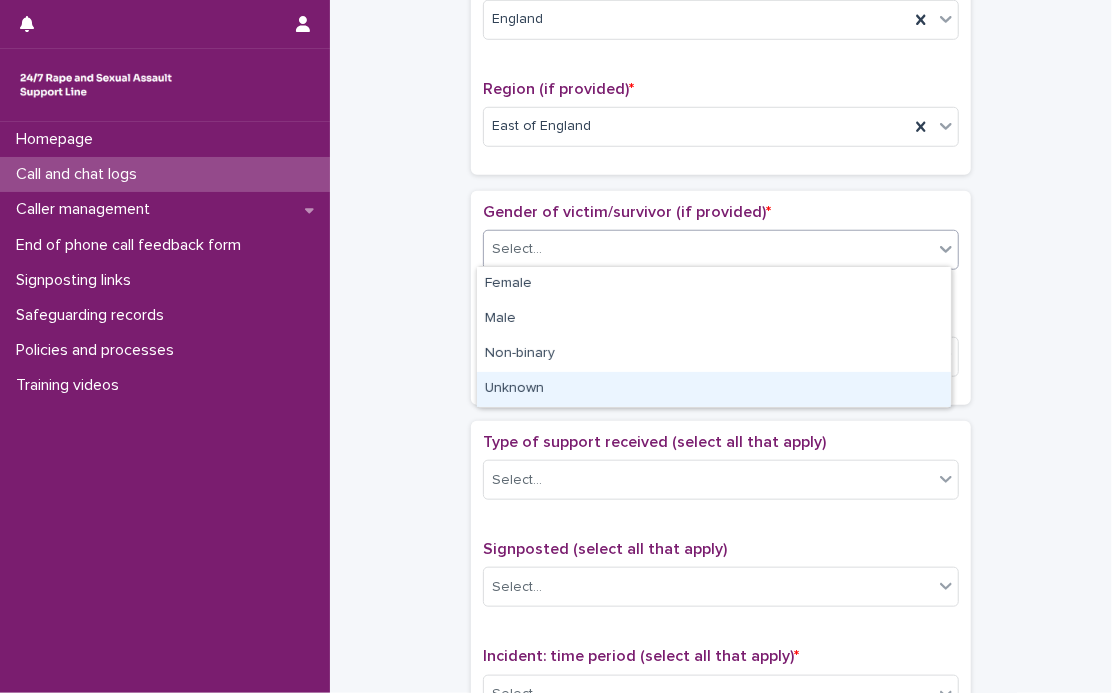 click on "Unknown" at bounding box center [714, 389] 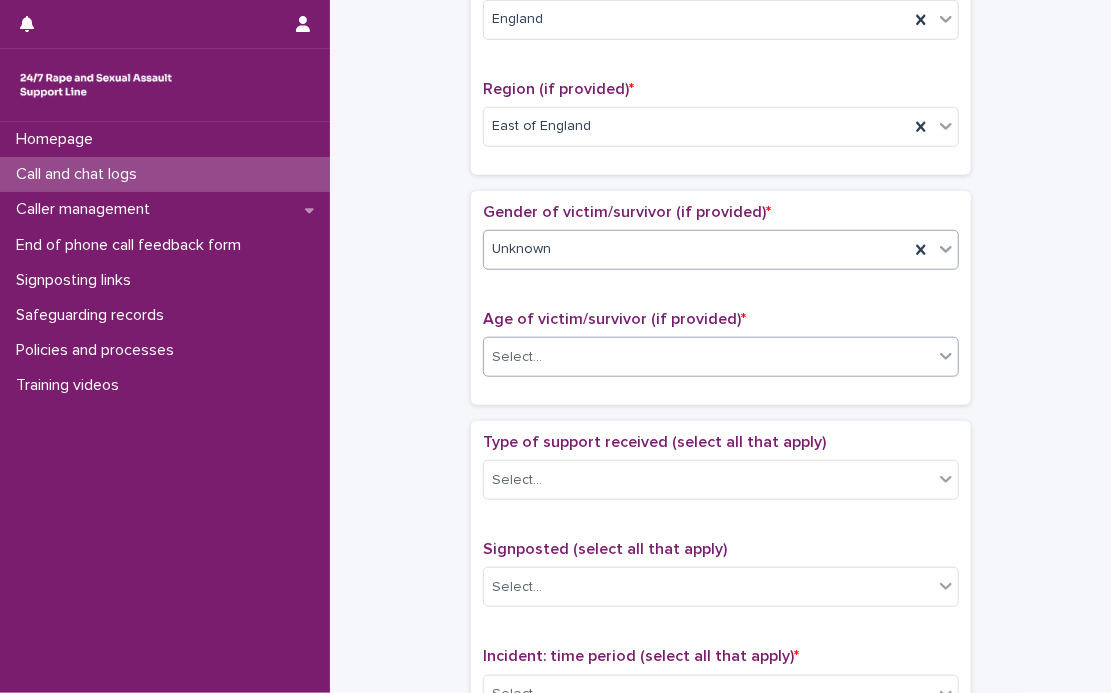 click on "Select..." at bounding box center [708, 357] 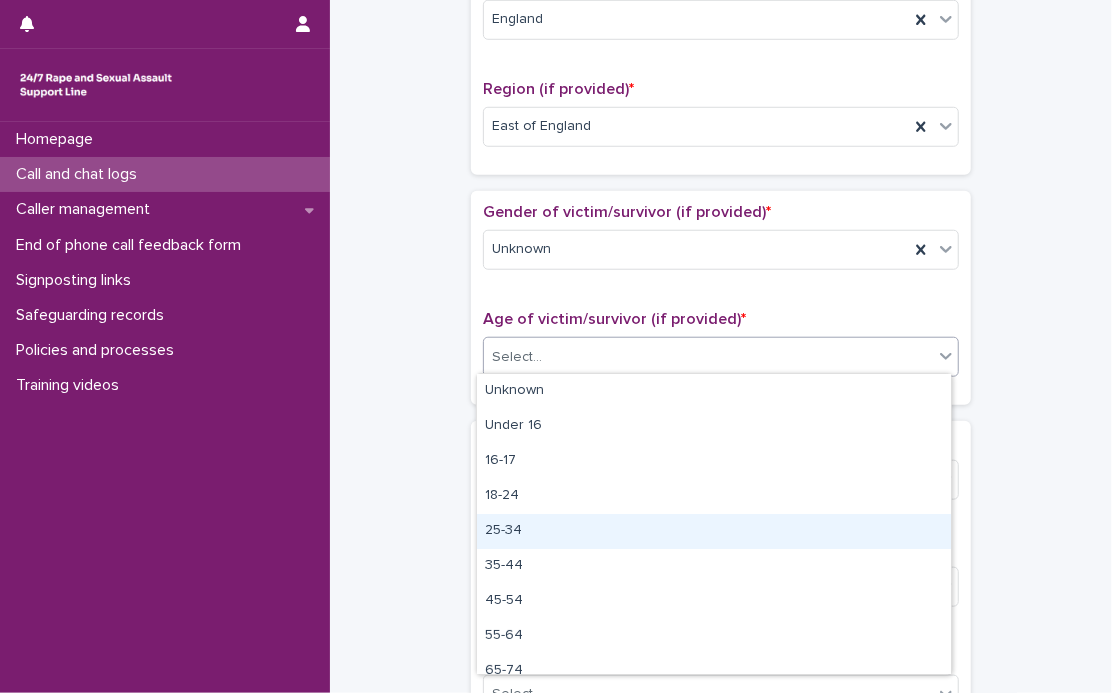 scroll, scrollTop: 49, scrollLeft: 0, axis: vertical 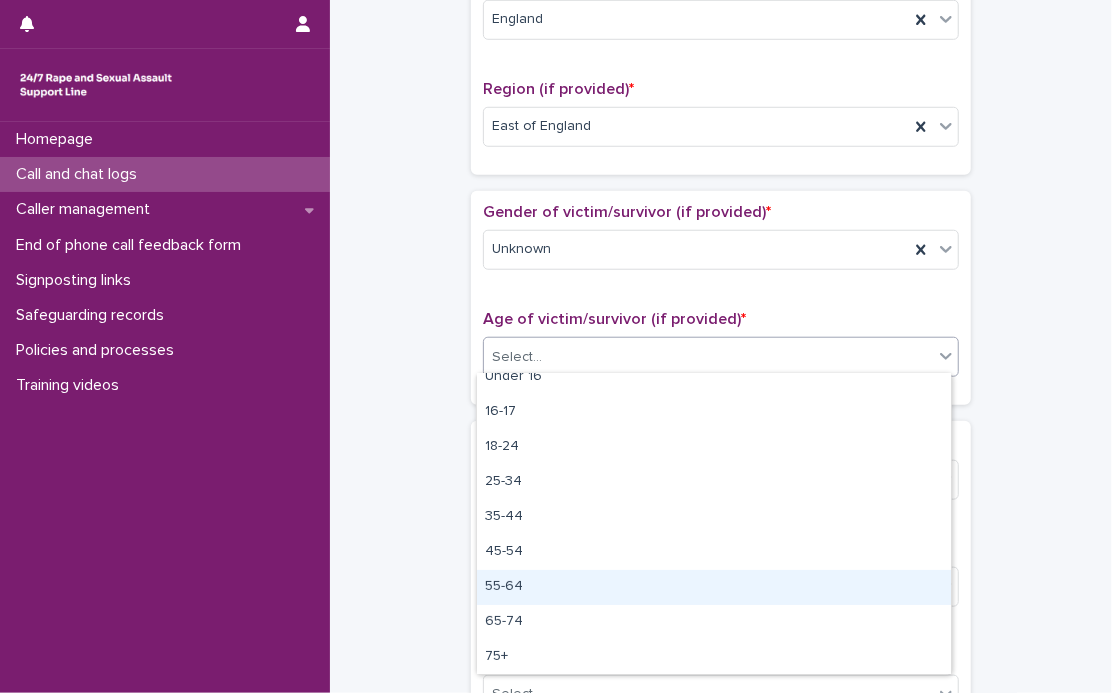 click on "55-64" at bounding box center (714, 587) 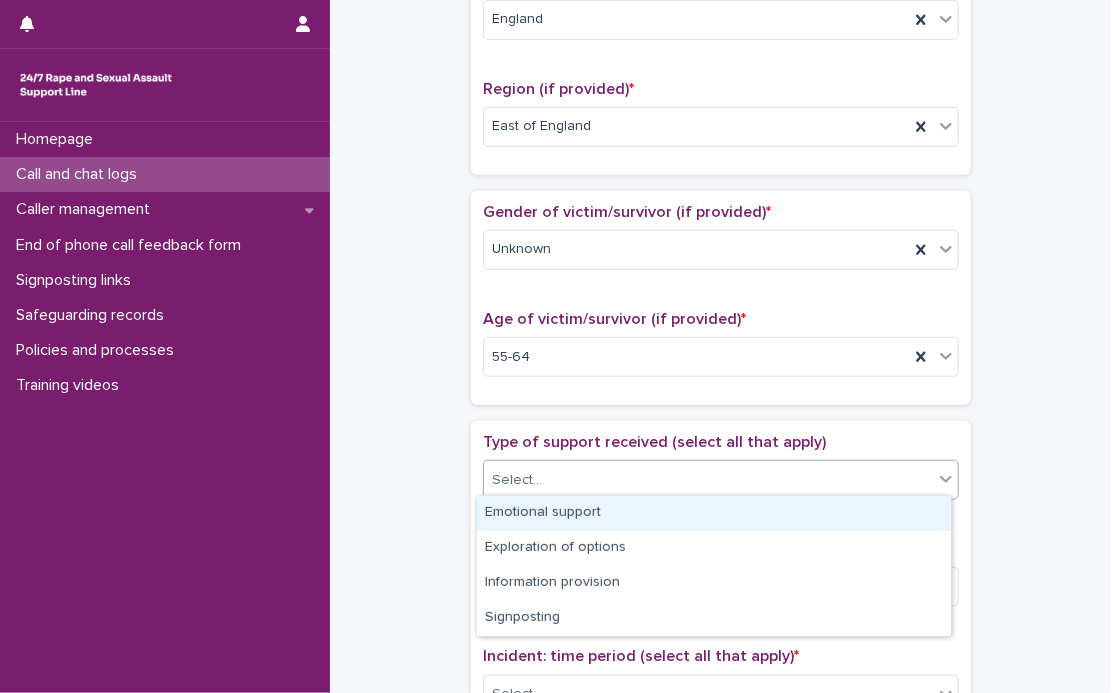 click on "Select..." at bounding box center (721, 480) 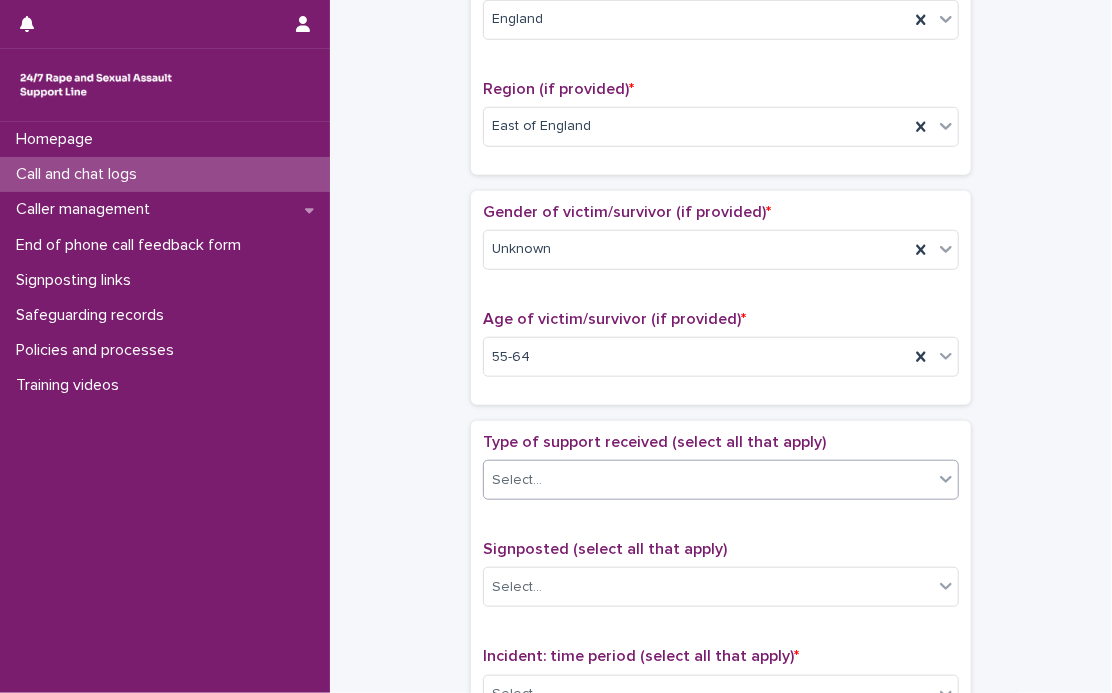 click on "Select..." at bounding box center (708, 480) 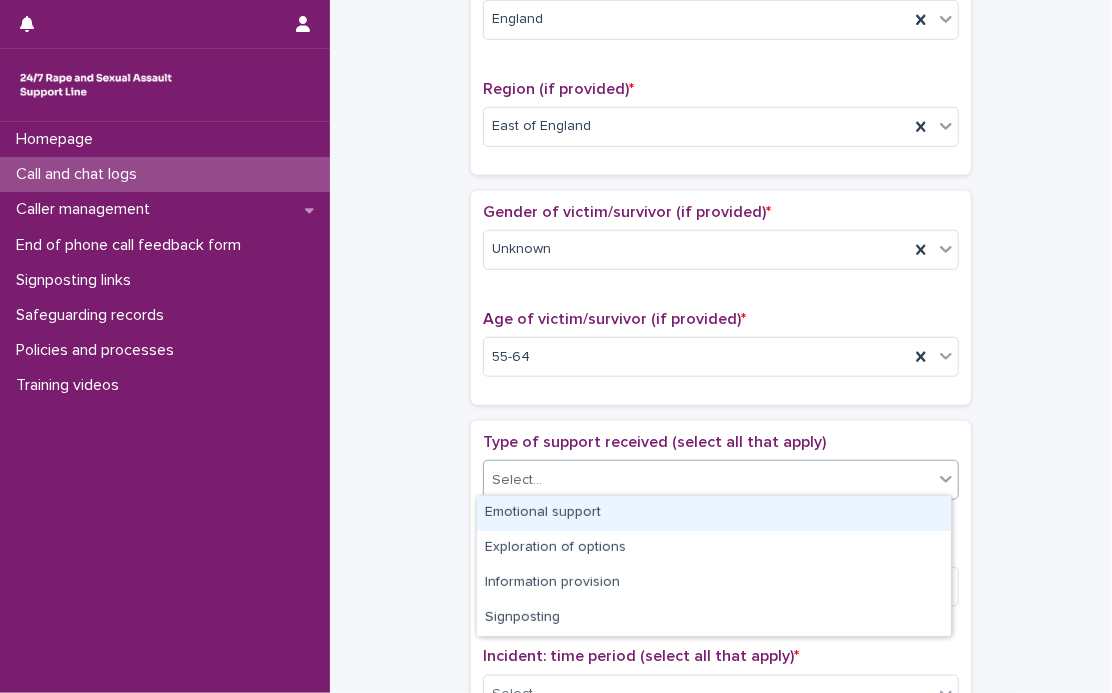 click on "Emotional support" at bounding box center [714, 513] 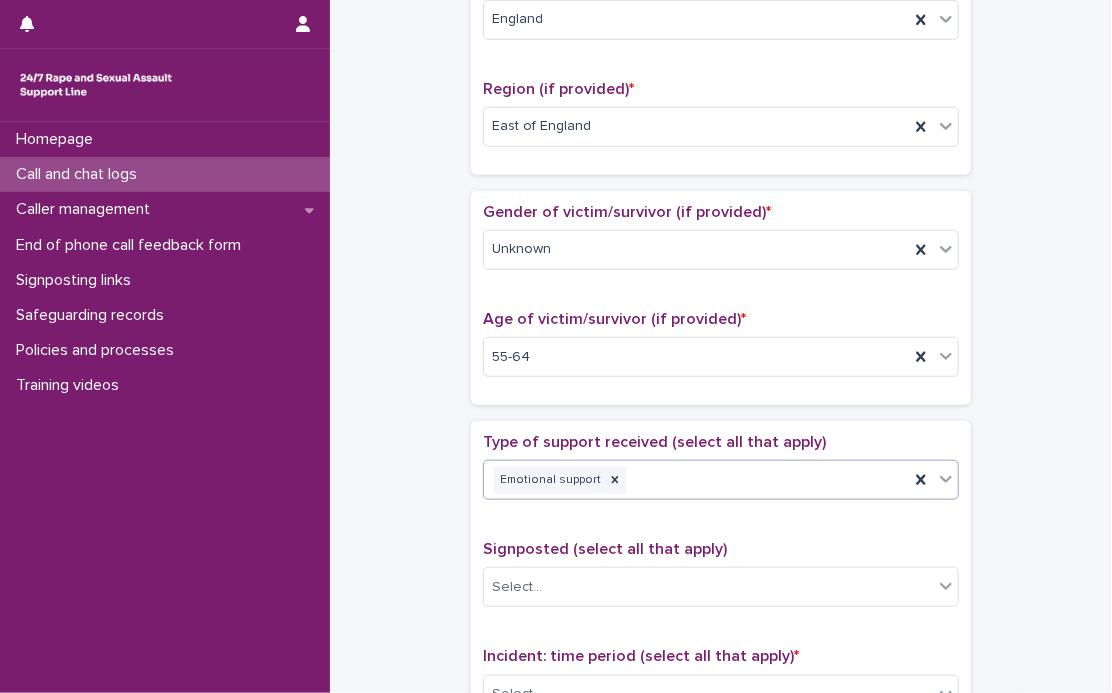 click on "**********" at bounding box center (721, 307) 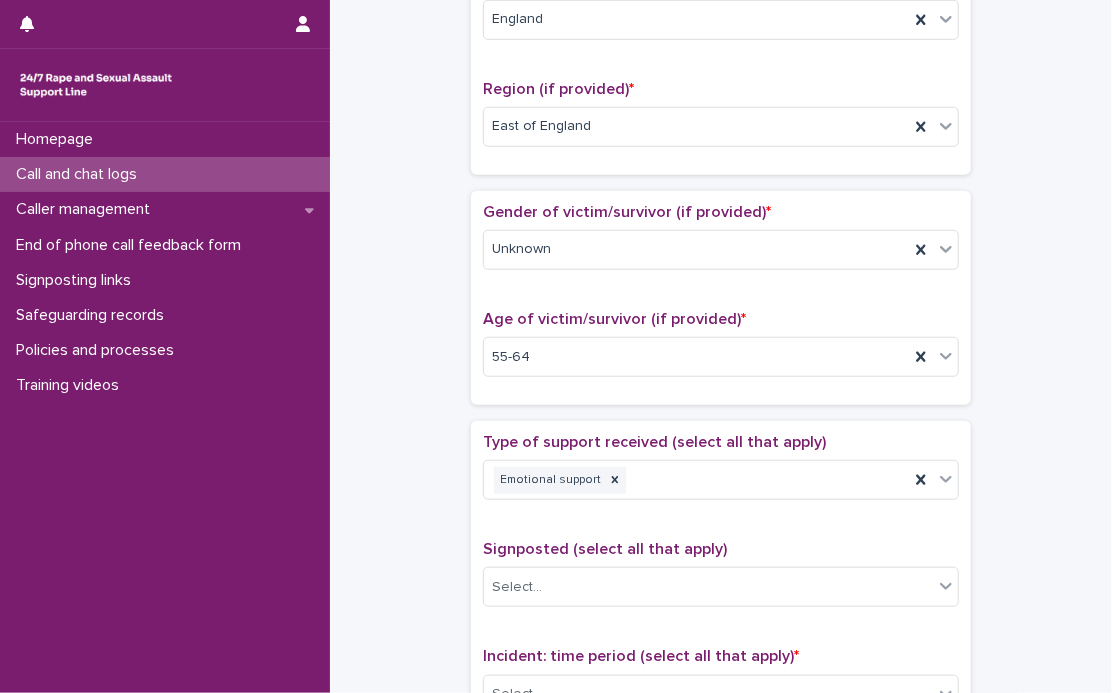 scroll, scrollTop: 1090, scrollLeft: 0, axis: vertical 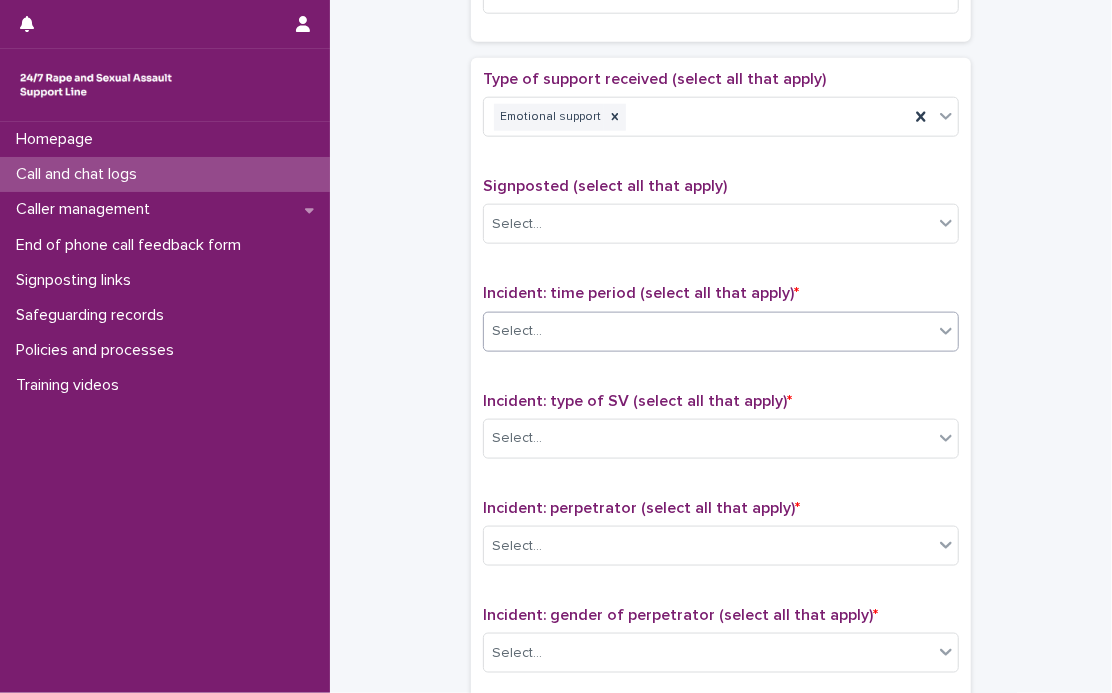 click on "Select..." at bounding box center (708, 331) 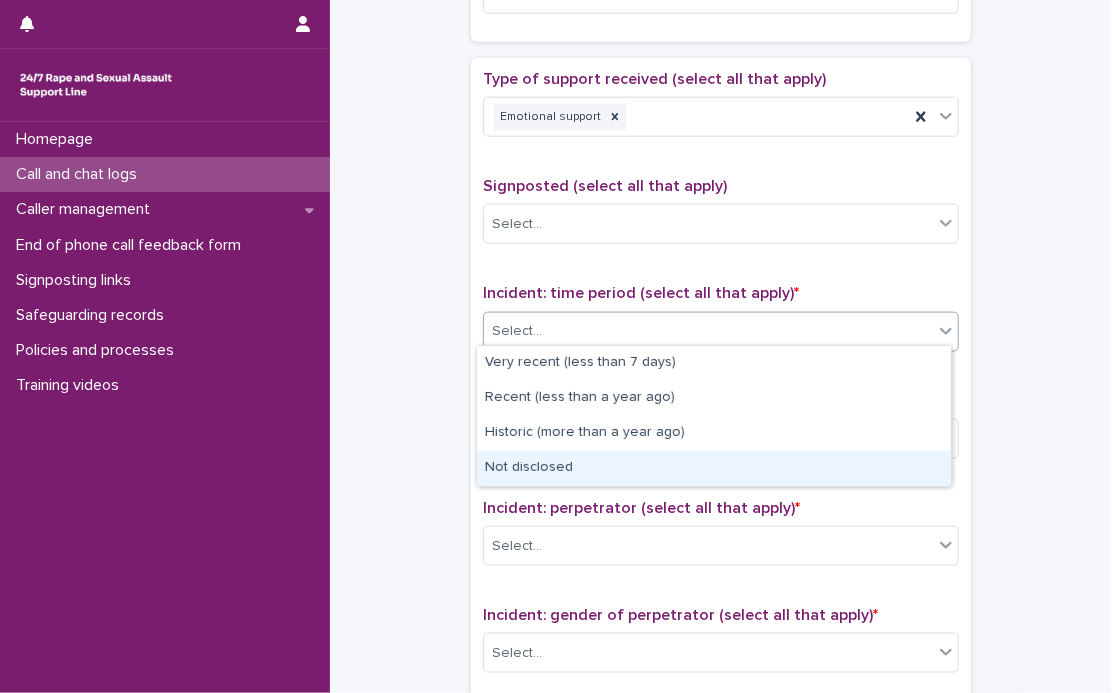 click on "Not disclosed" at bounding box center [714, 468] 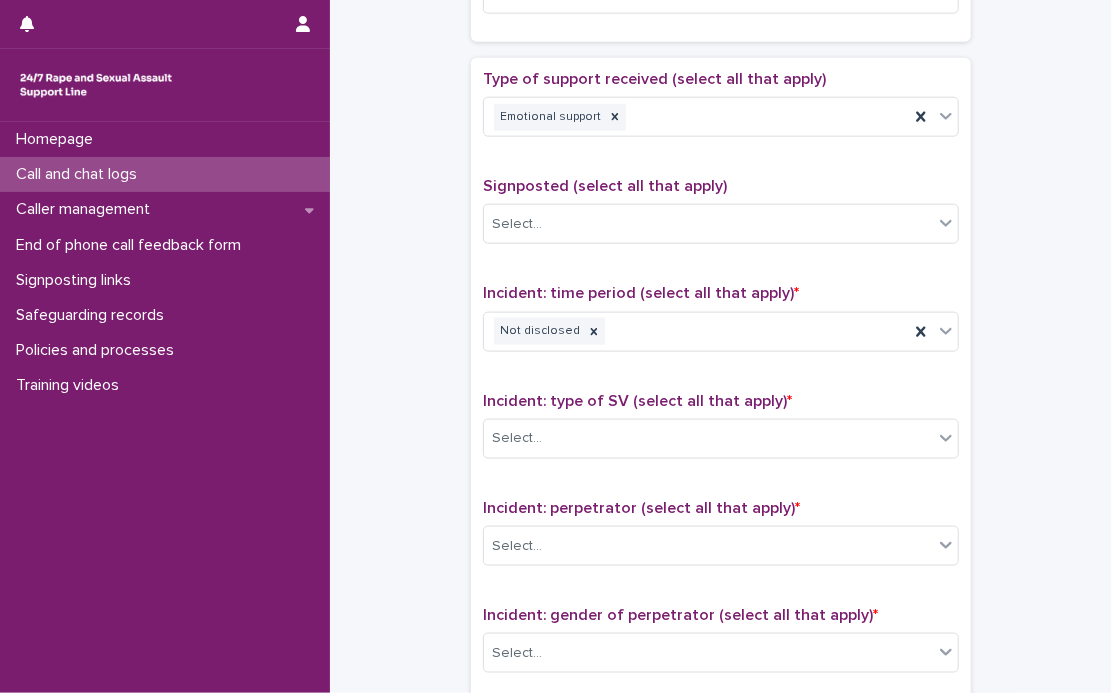 click on "Incident: type of SV (select all that apply) * Select..." at bounding box center (721, 433) 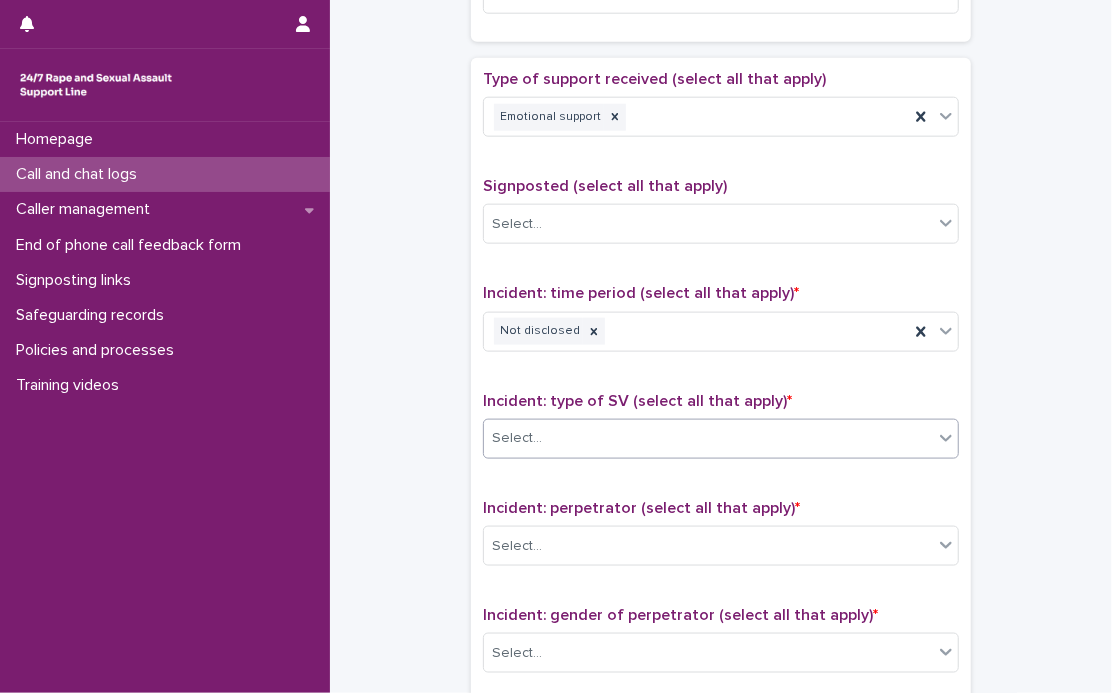 click on "Select..." at bounding box center [708, 438] 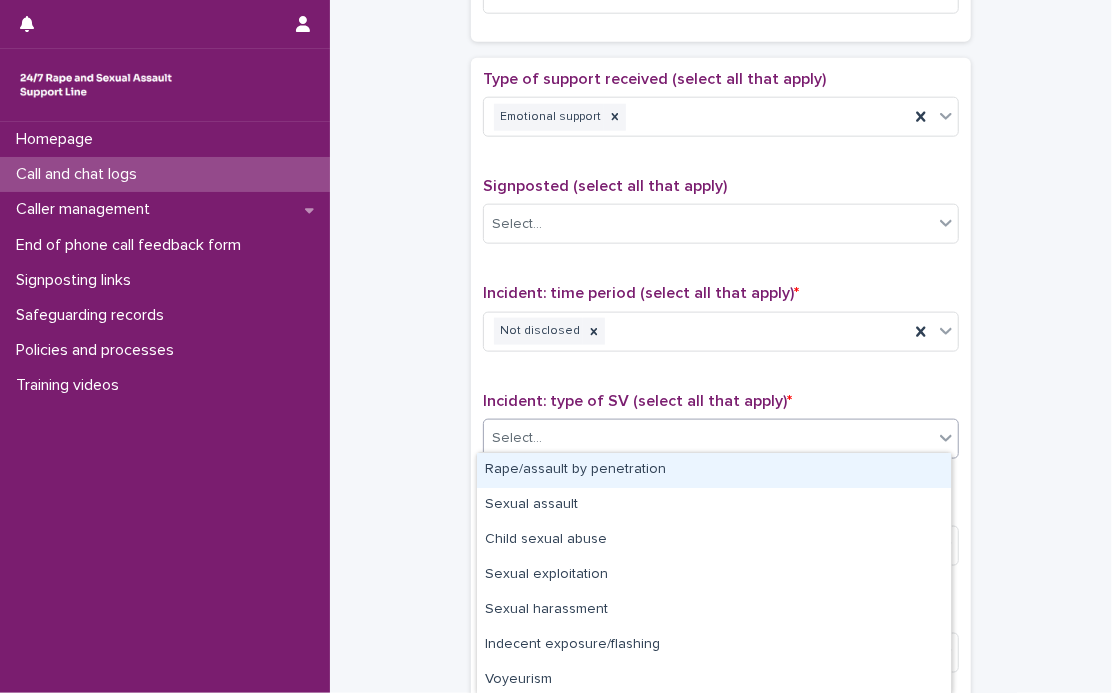 click on "Rape/assault by penetration" at bounding box center [714, 470] 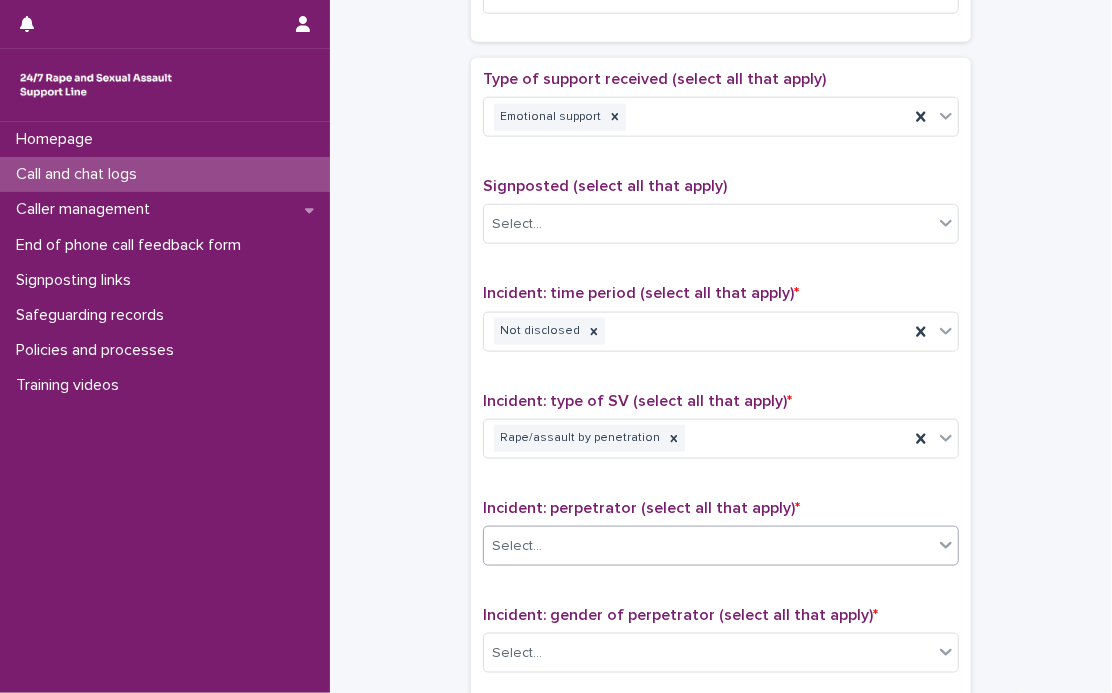 drag, startPoint x: 549, startPoint y: 465, endPoint x: 546, endPoint y: 543, distance: 78.05767 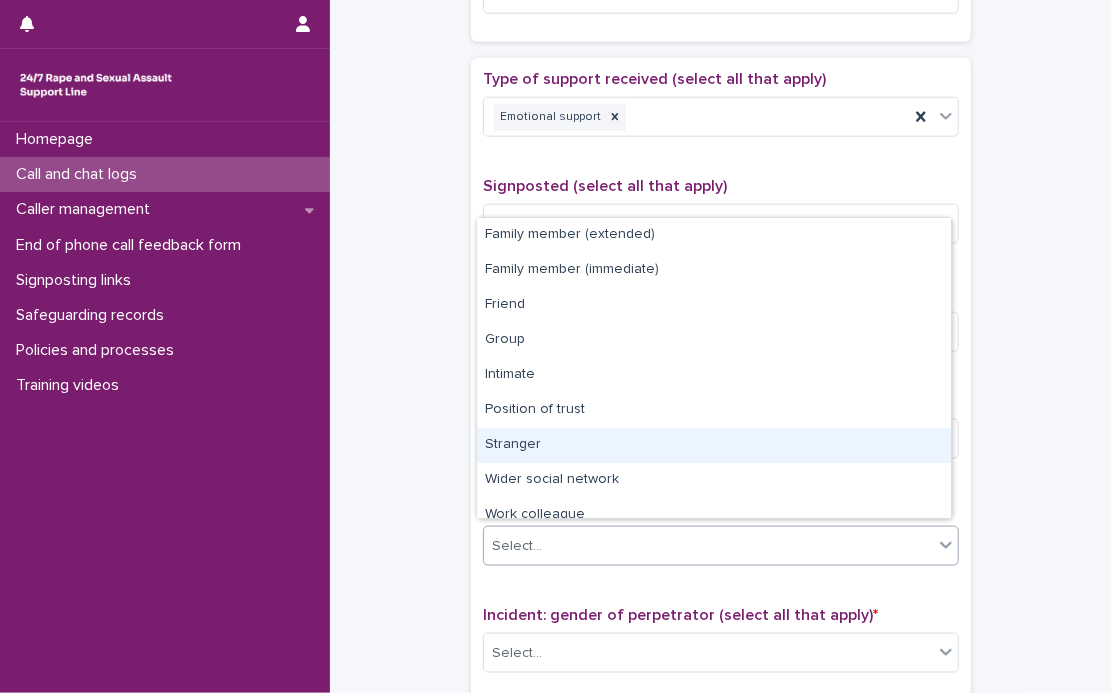 scroll, scrollTop: 84, scrollLeft: 0, axis: vertical 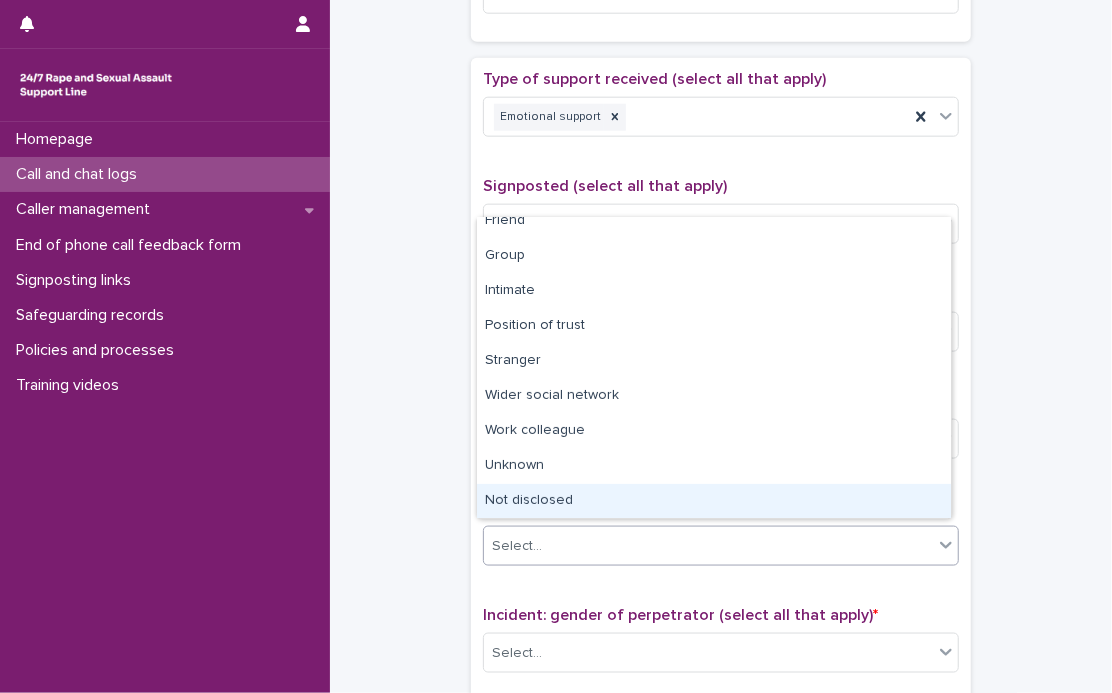 click on "Not disclosed" at bounding box center [714, 501] 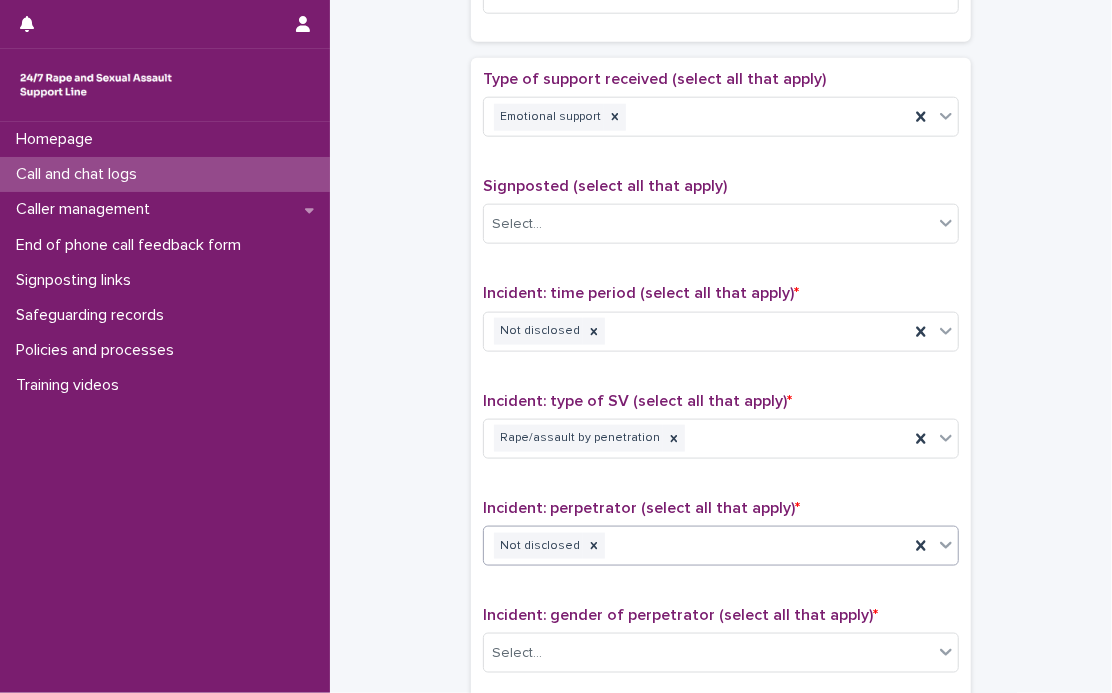 click on "**********" at bounding box center [721, -56] 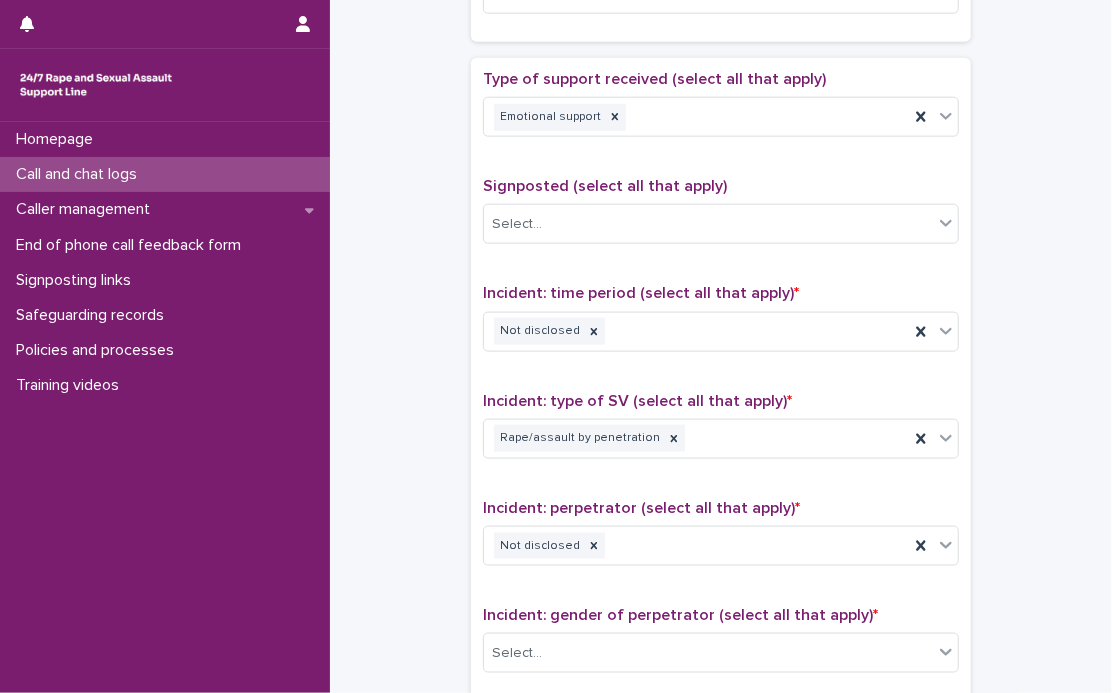 scroll, scrollTop: 1363, scrollLeft: 0, axis: vertical 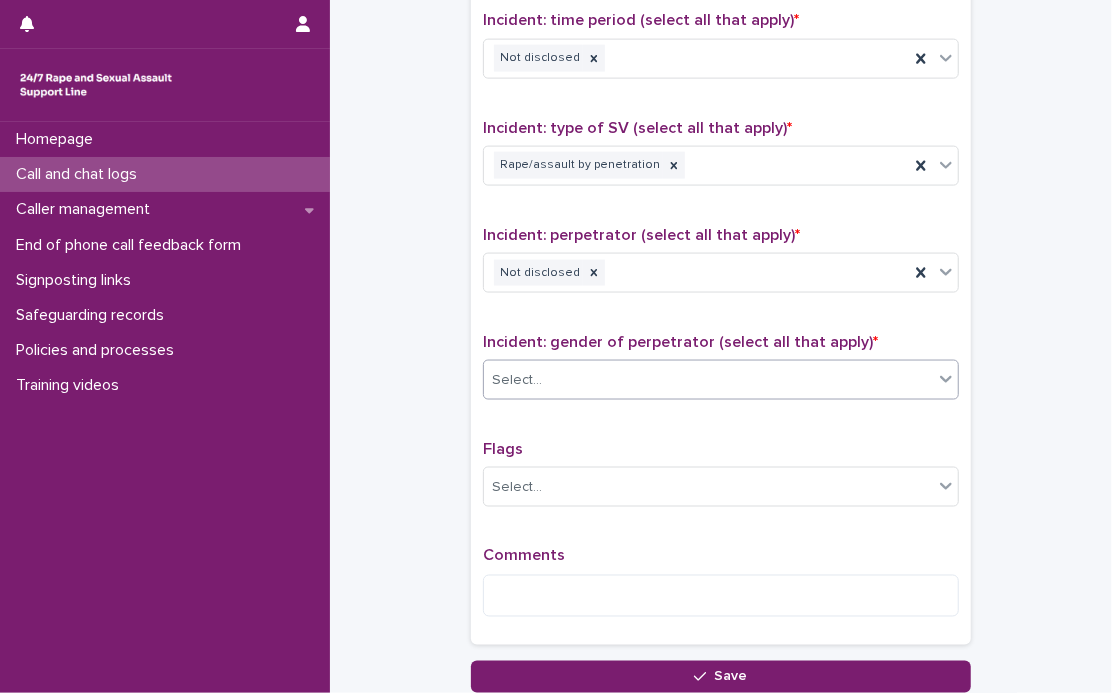 click on "Select..." at bounding box center [708, 380] 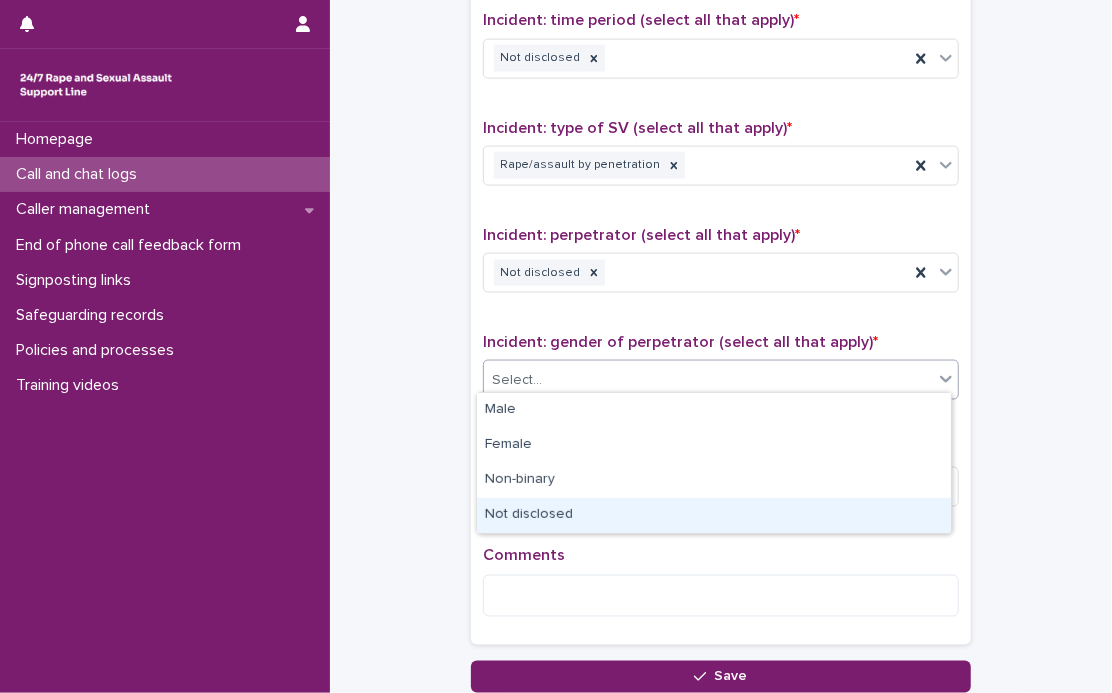 click on "Not disclosed" at bounding box center [714, 515] 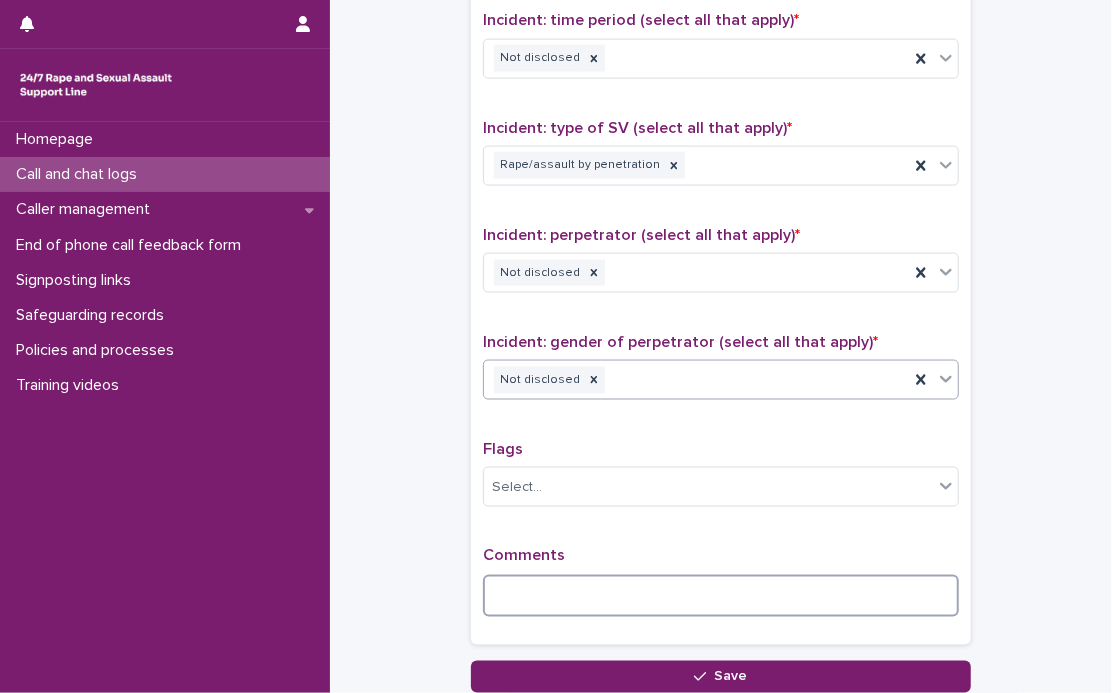 click at bounding box center [721, 596] 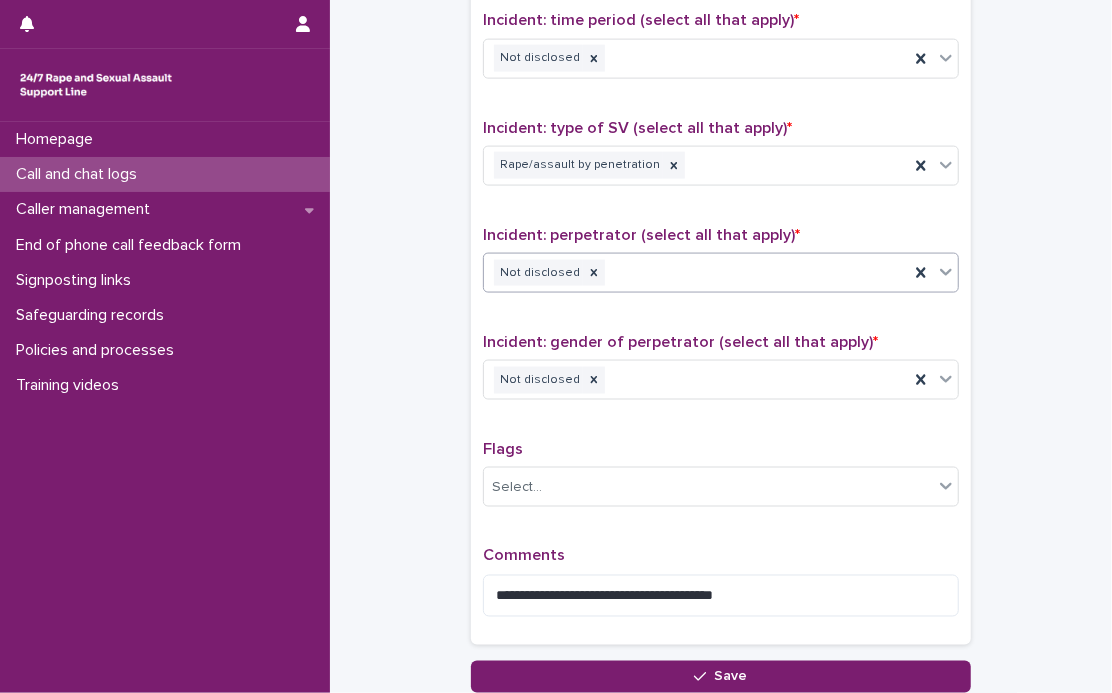click on "Not disclosed" at bounding box center [696, 273] 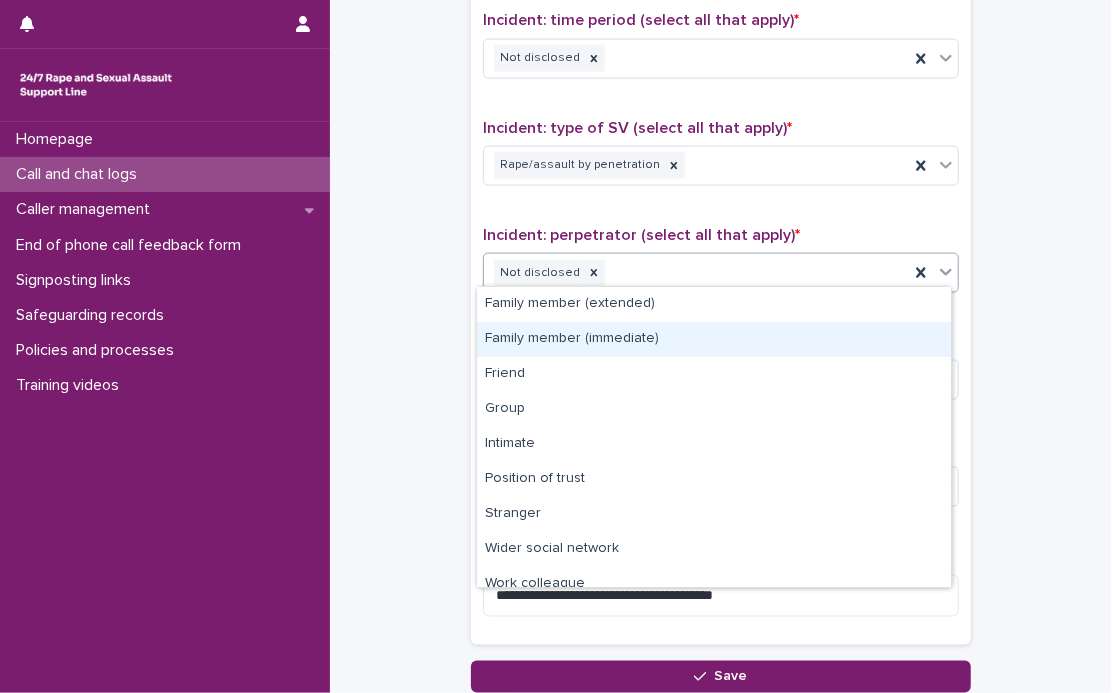 click on "Family member (immediate)" at bounding box center (714, 339) 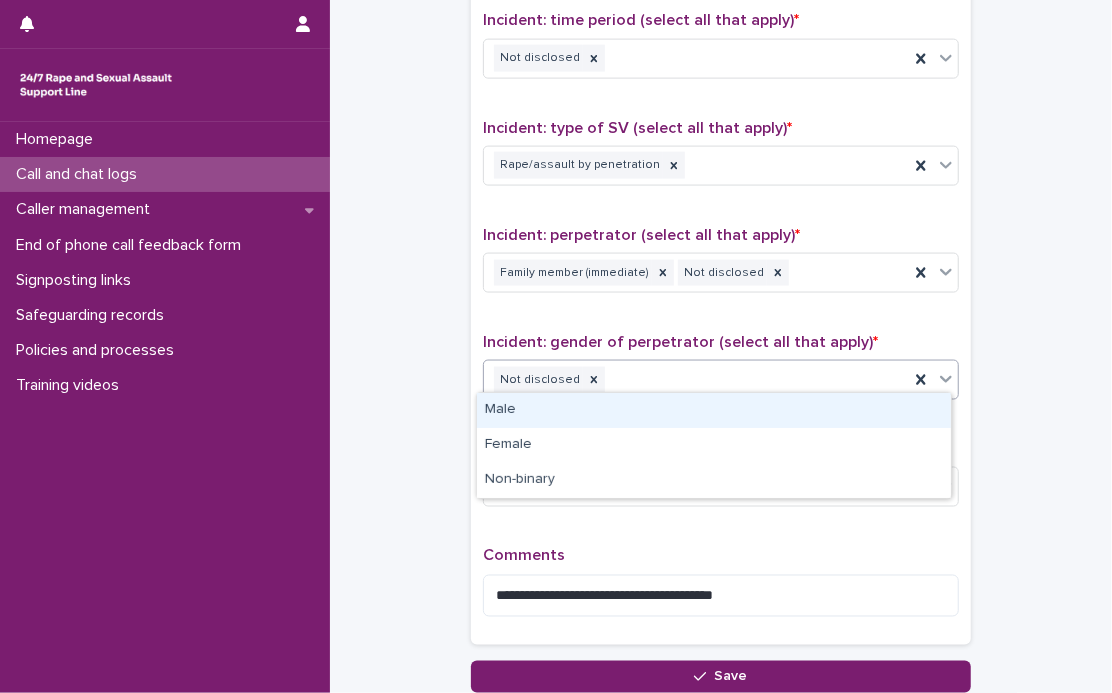 click on "Not disclosed" at bounding box center [696, 380] 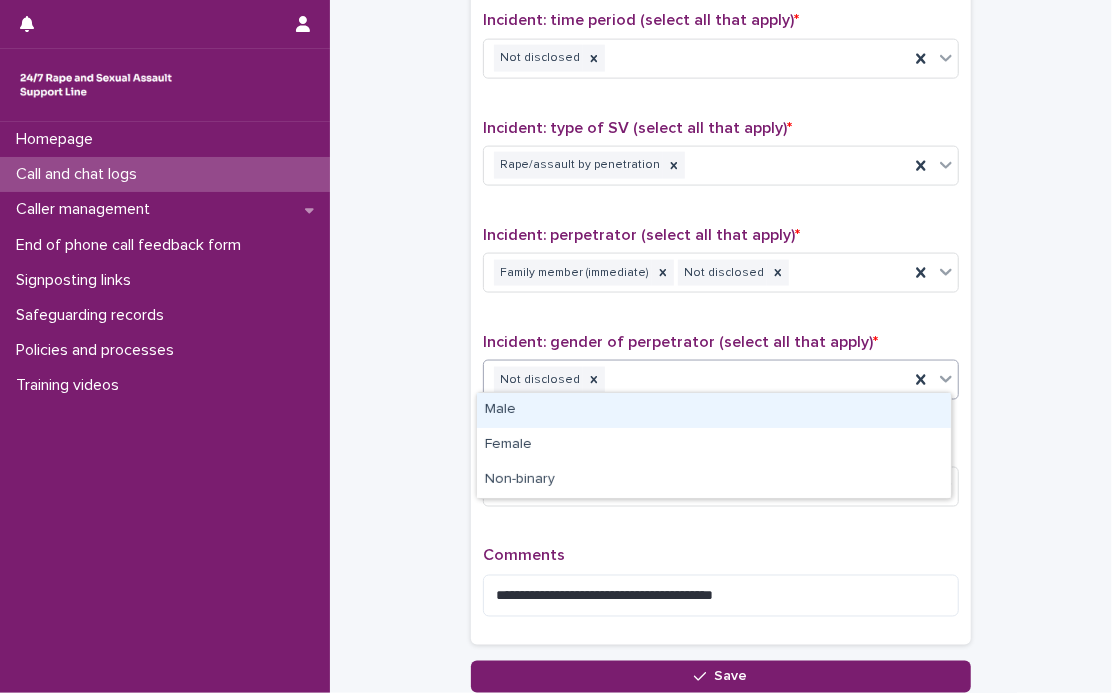 click on "Male" at bounding box center [714, 410] 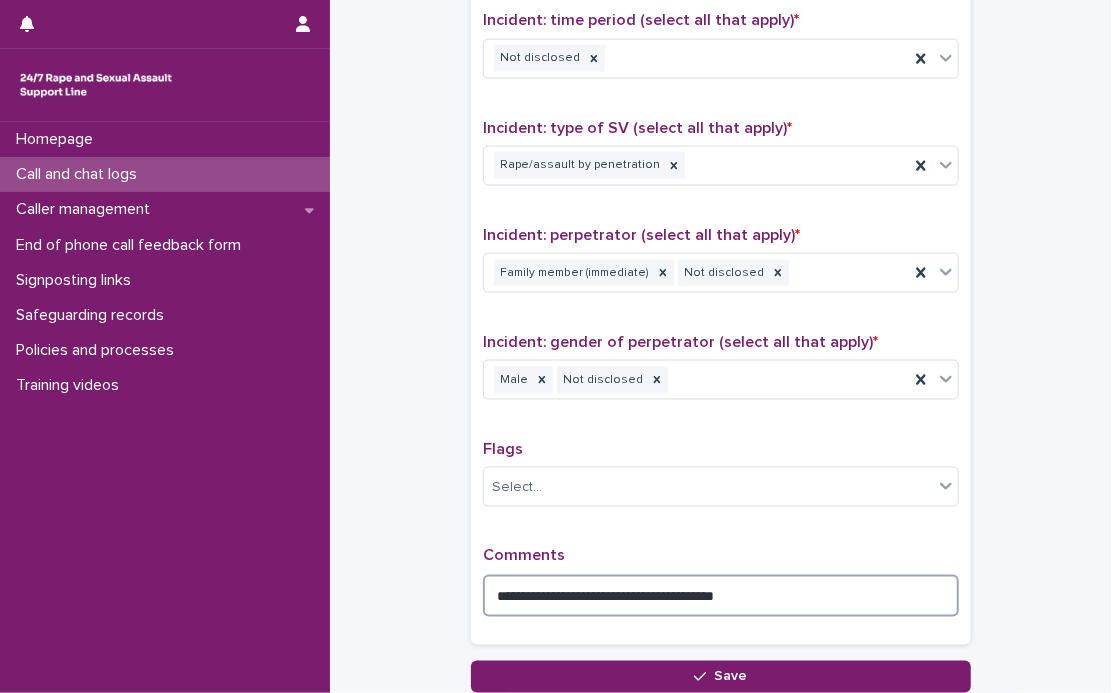 click on "**********" at bounding box center [721, 596] 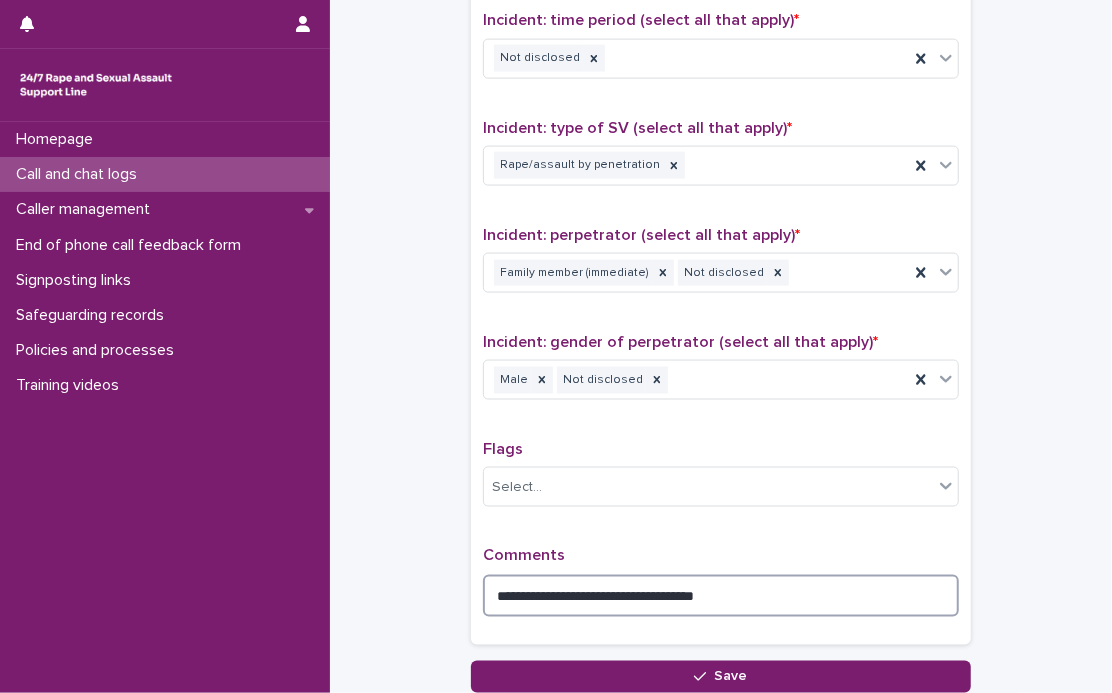 click on "**********" at bounding box center (721, 596) 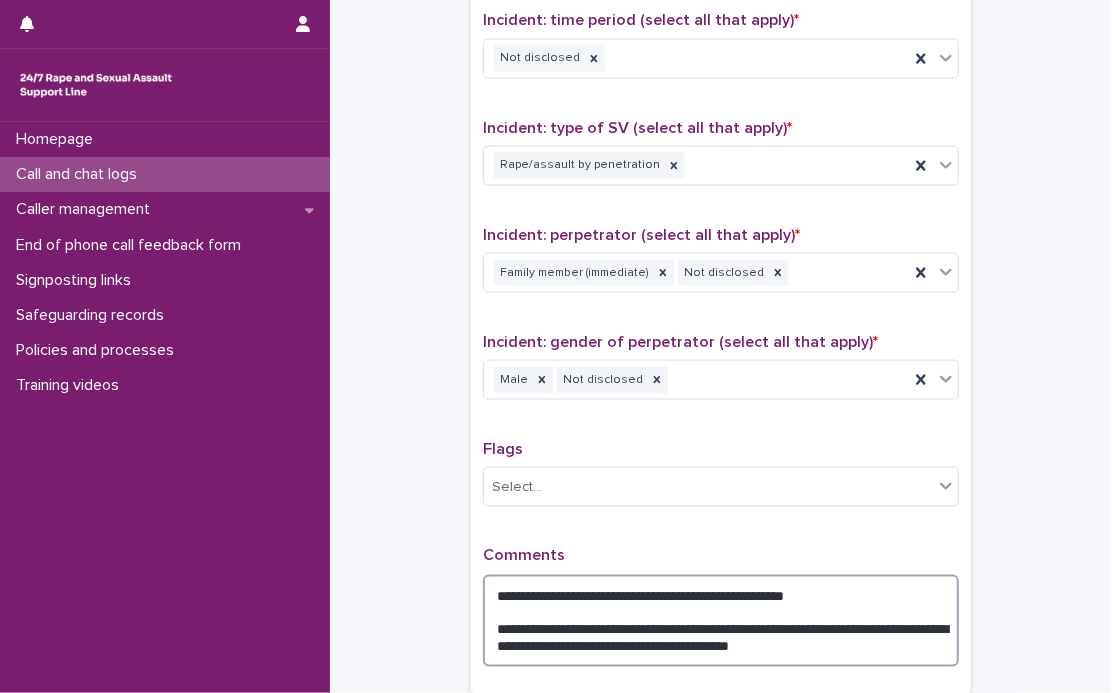 click on "**********" at bounding box center [721, 621] 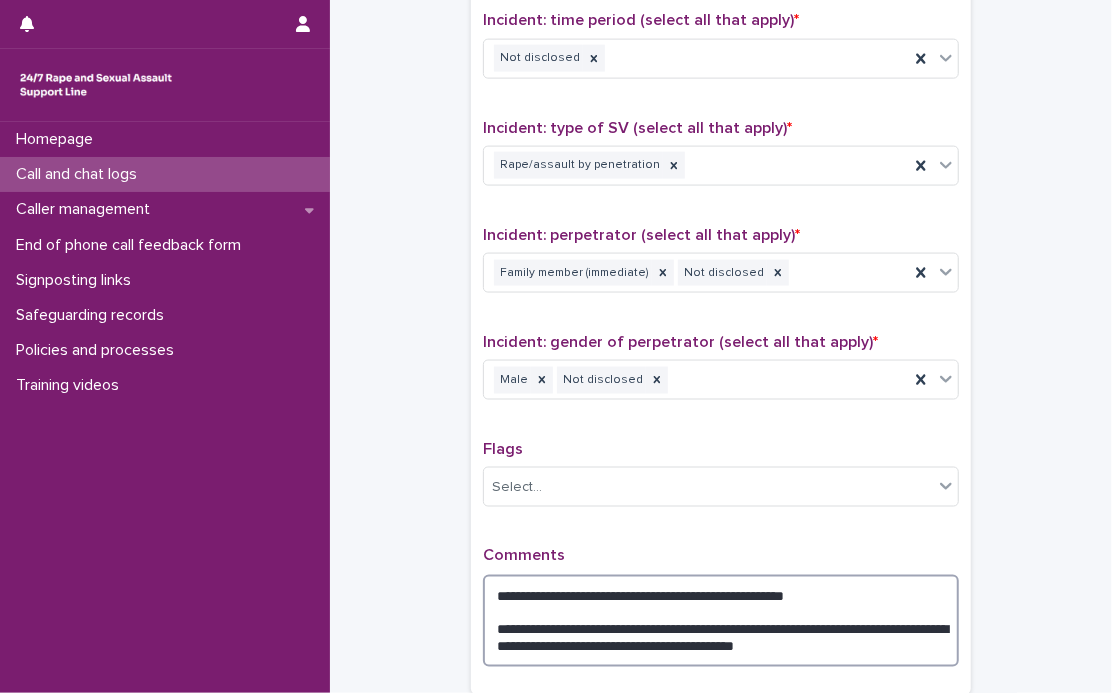 click on "**********" at bounding box center [721, 621] 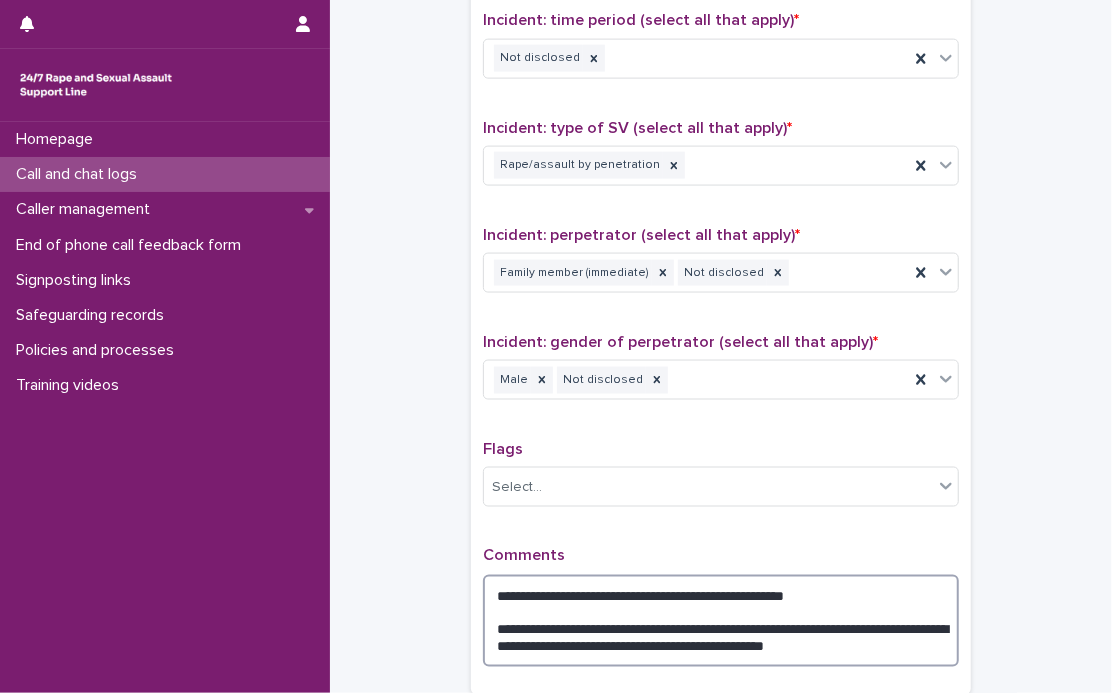 click on "**********" at bounding box center [721, 621] 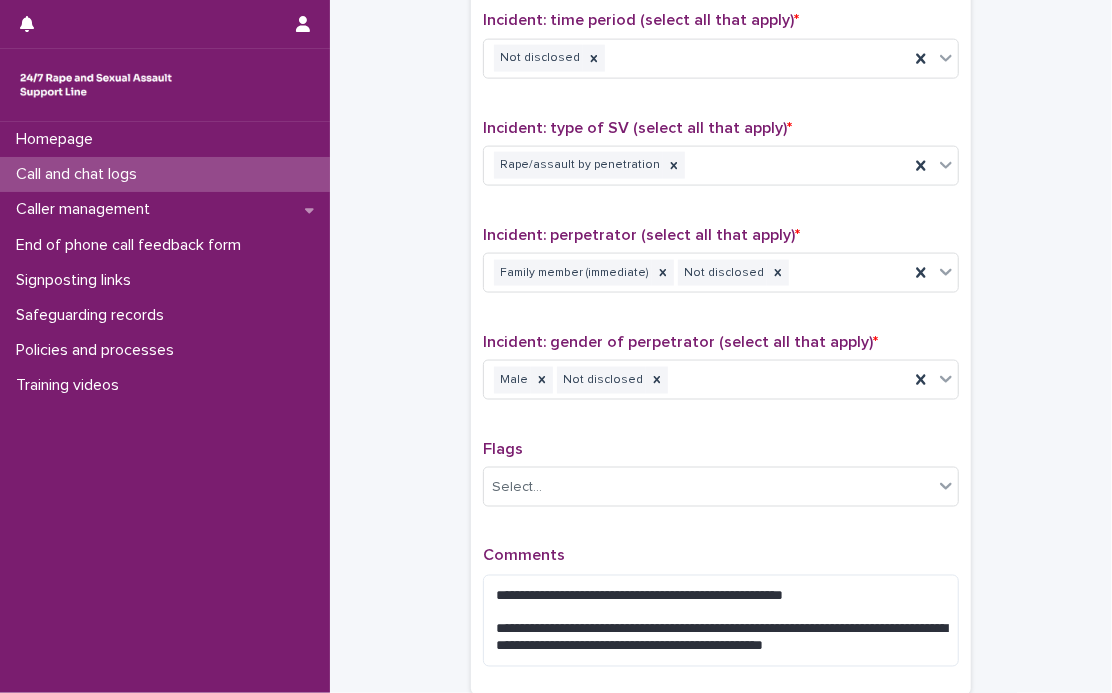 click on "**********" at bounding box center [721, -304] 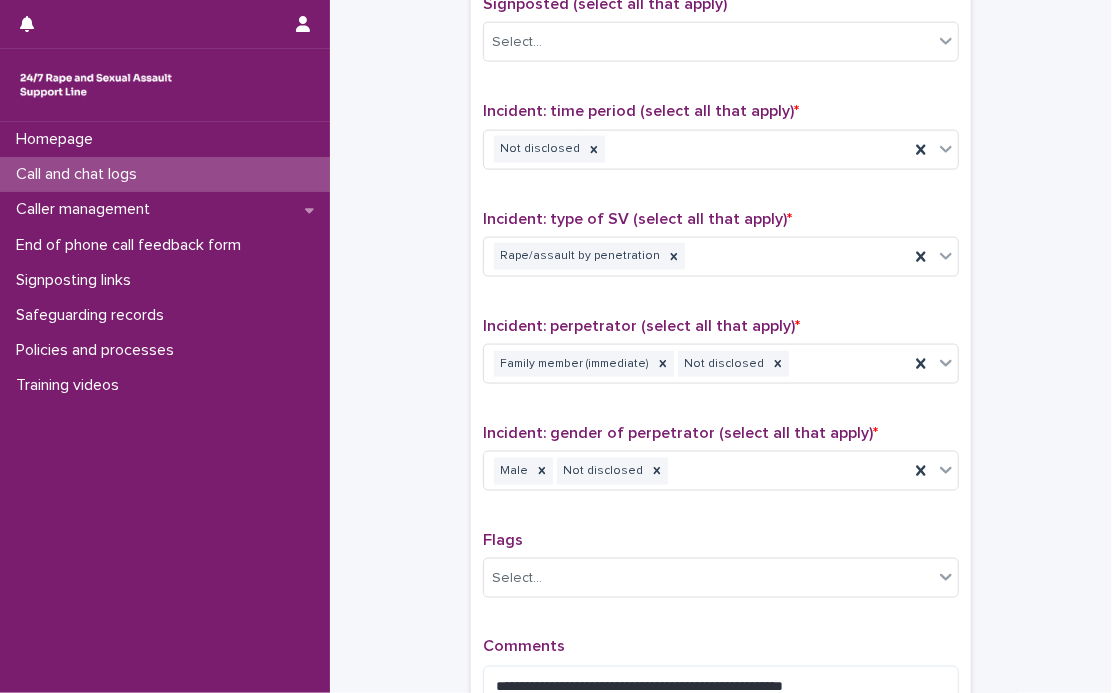 scroll, scrollTop: 1181, scrollLeft: 0, axis: vertical 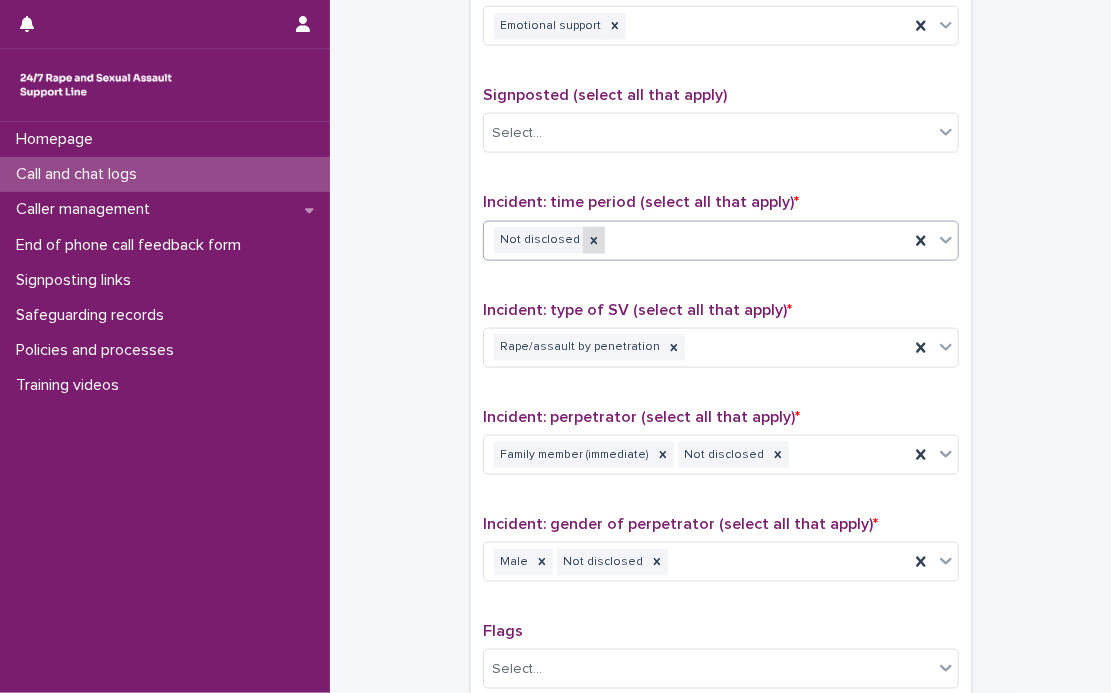 click 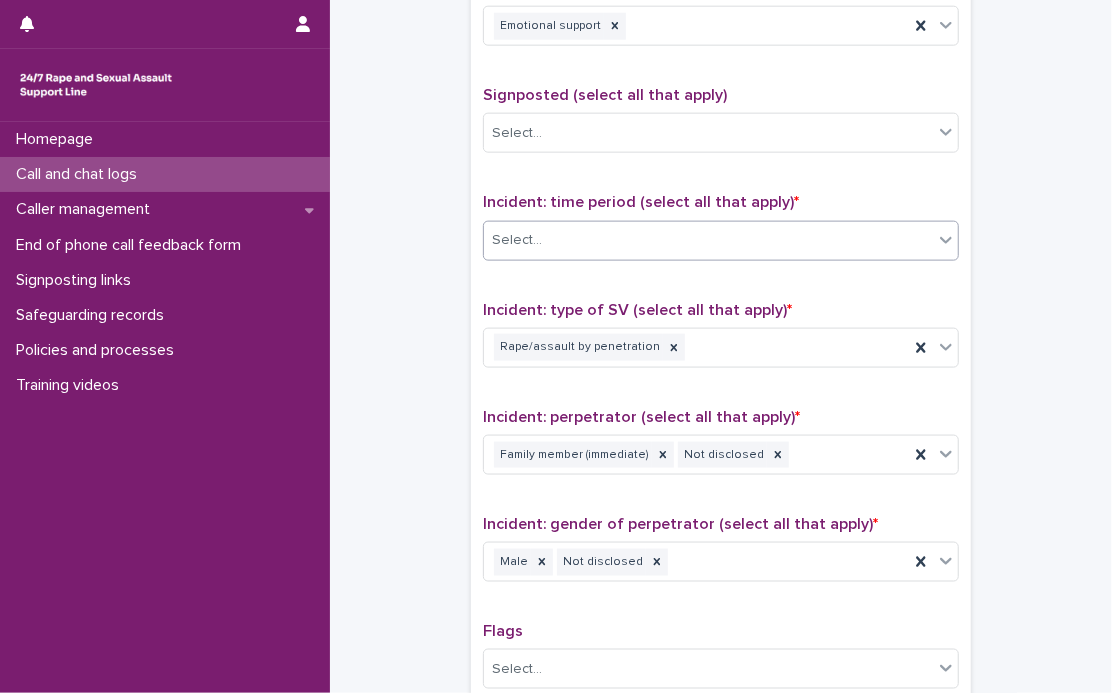 click on "Select..." at bounding box center (708, 240) 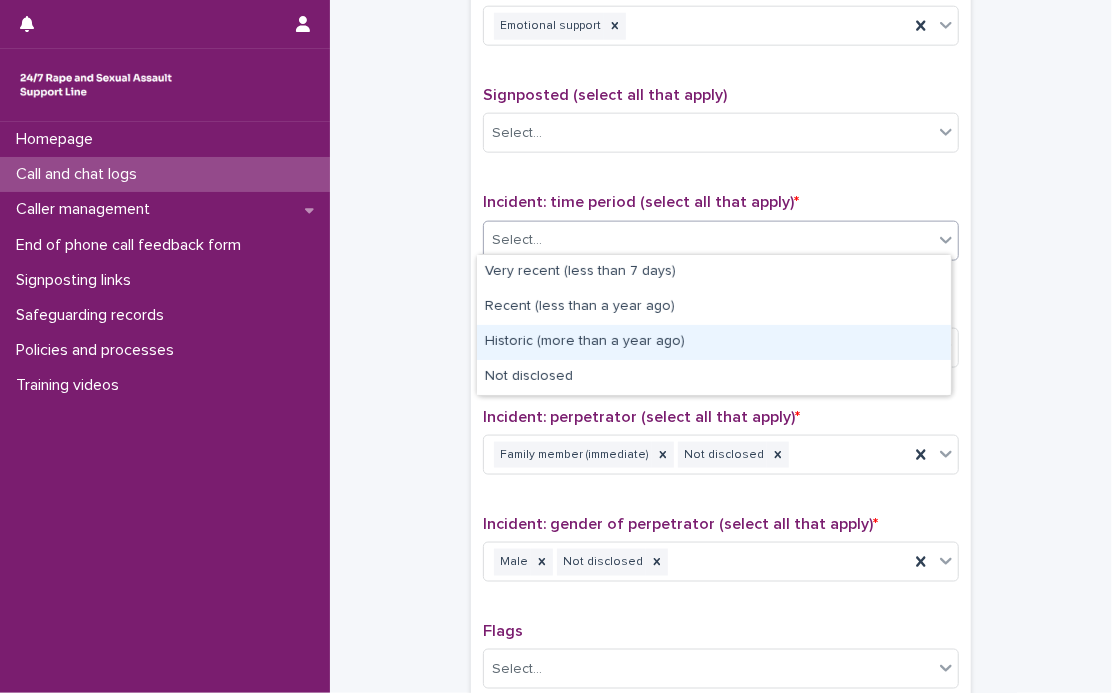 click on "Historic (more than a year ago)" at bounding box center (714, 342) 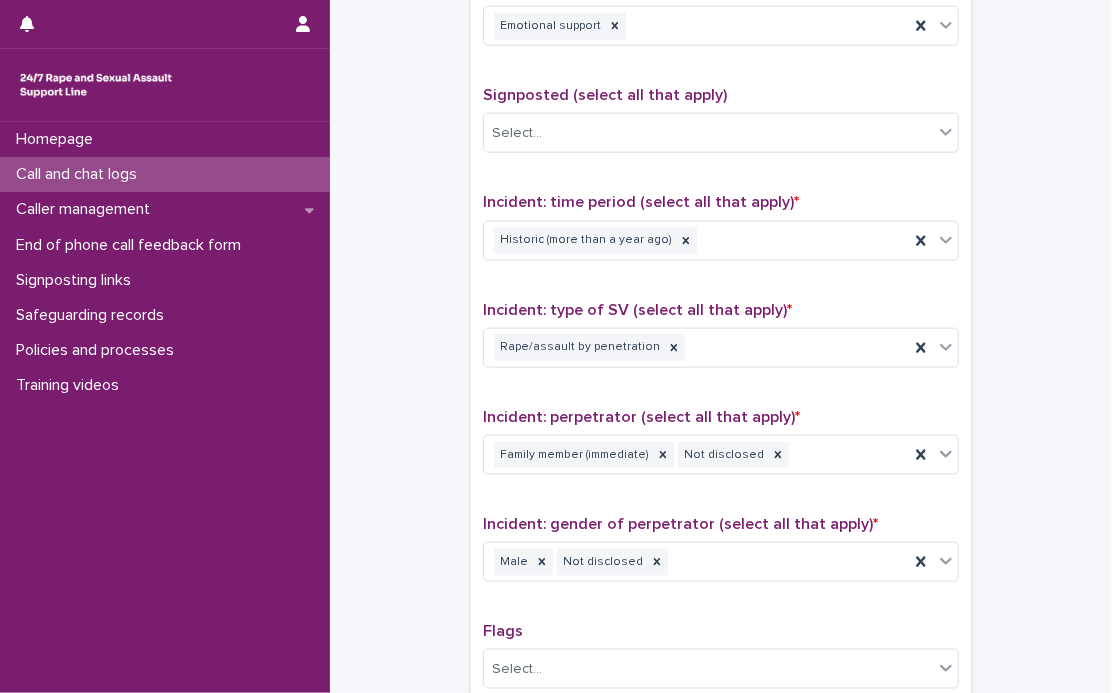 click on "**********" at bounding box center (721, -122) 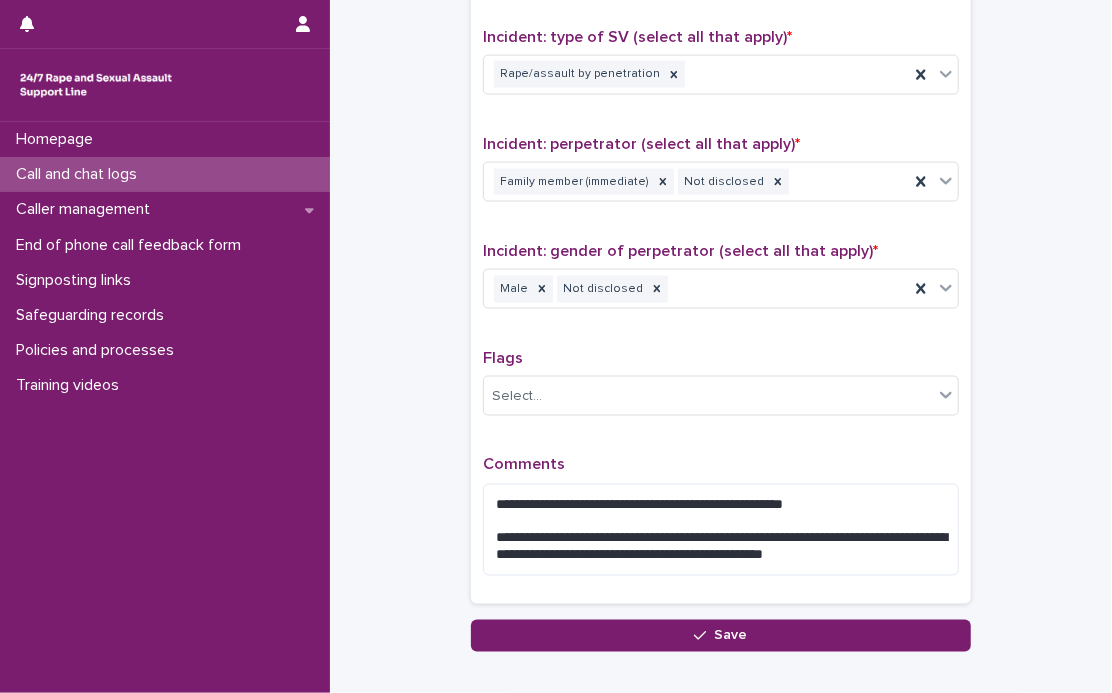 scroll, scrollTop: 1545, scrollLeft: 0, axis: vertical 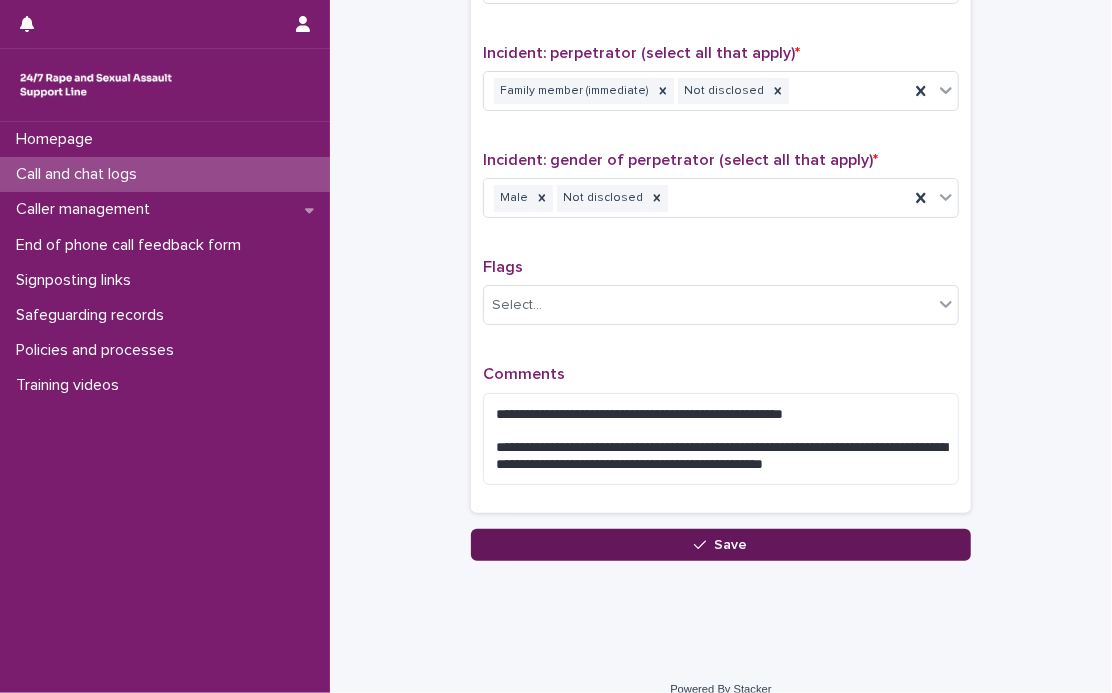 click on "Save" at bounding box center (731, 545) 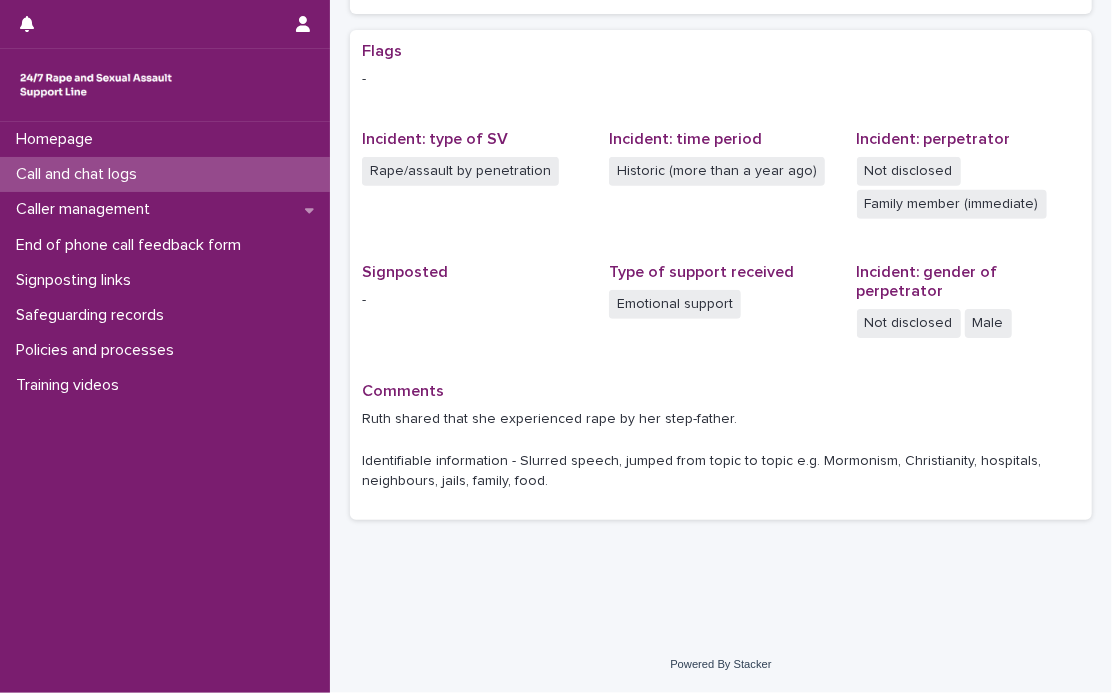 scroll, scrollTop: 0, scrollLeft: 0, axis: both 